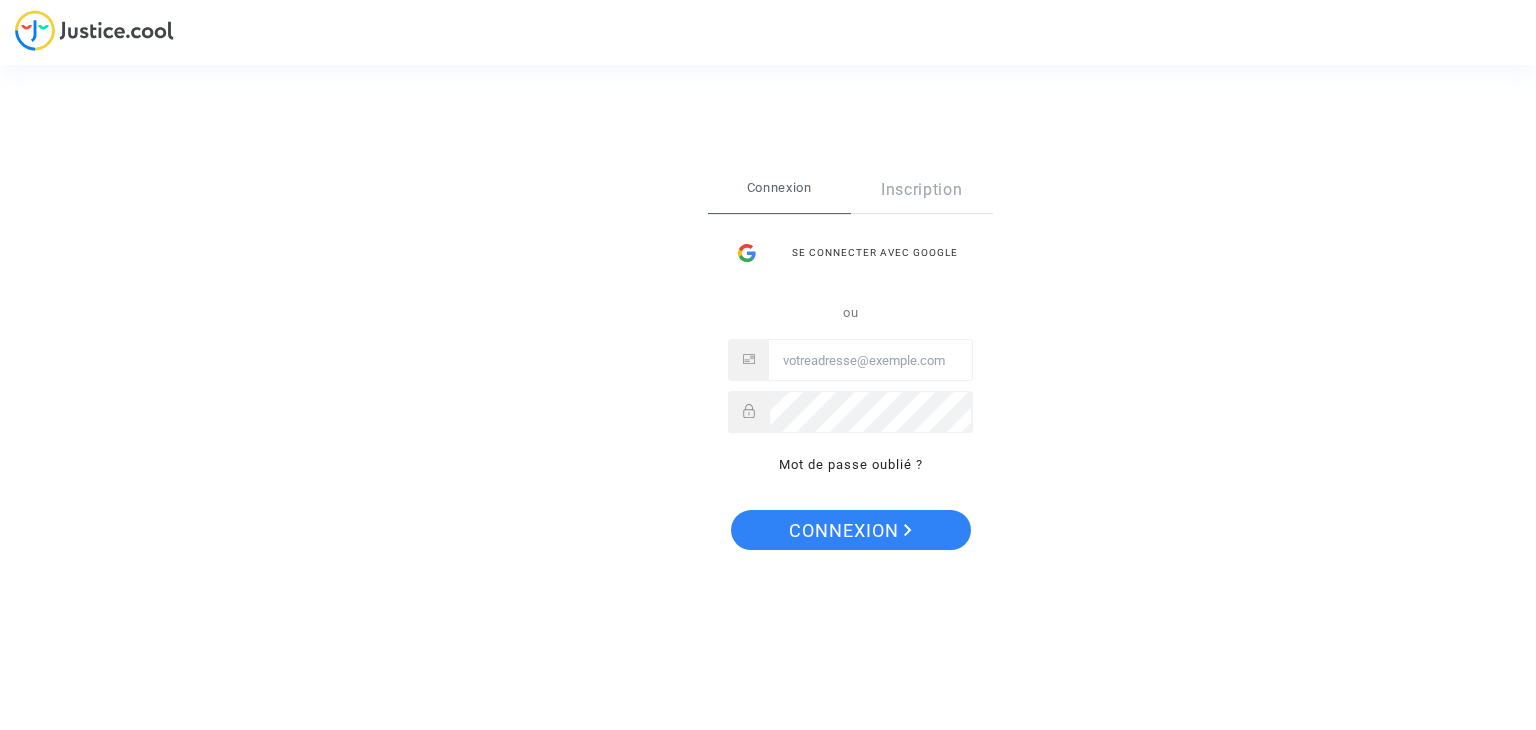 scroll, scrollTop: 0, scrollLeft: 0, axis: both 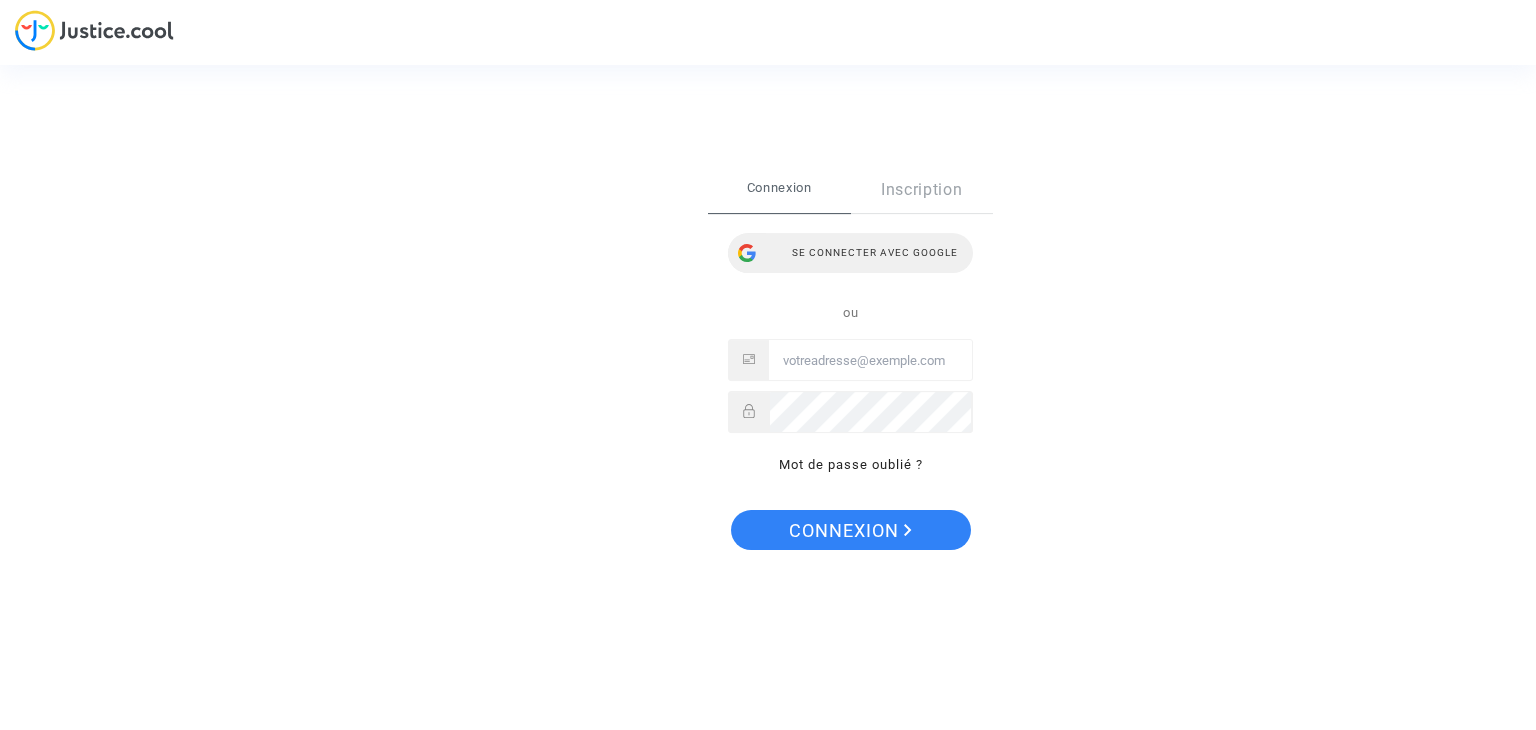 click on "Se connecter avec Google" at bounding box center [850, 253] 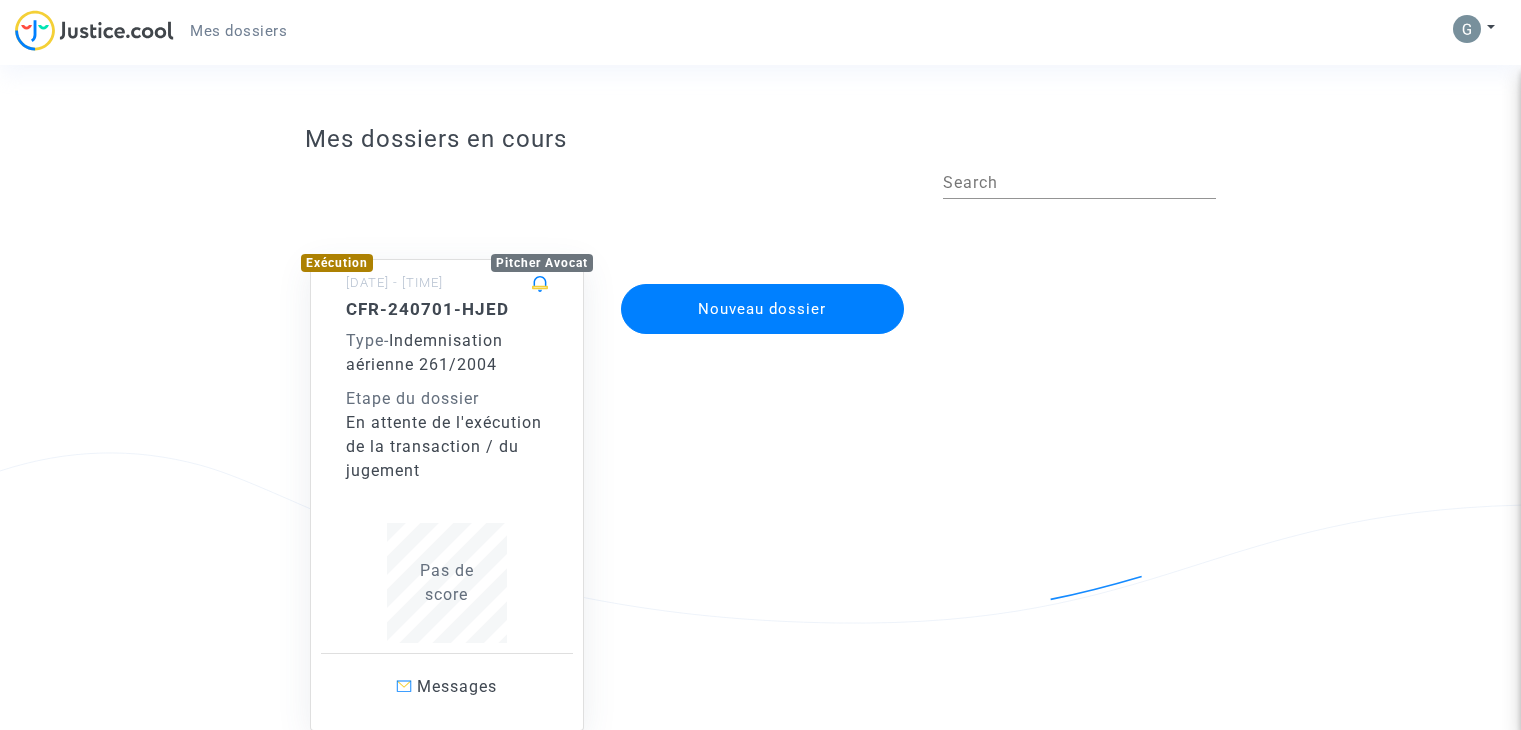 scroll, scrollTop: 0, scrollLeft: 0, axis: both 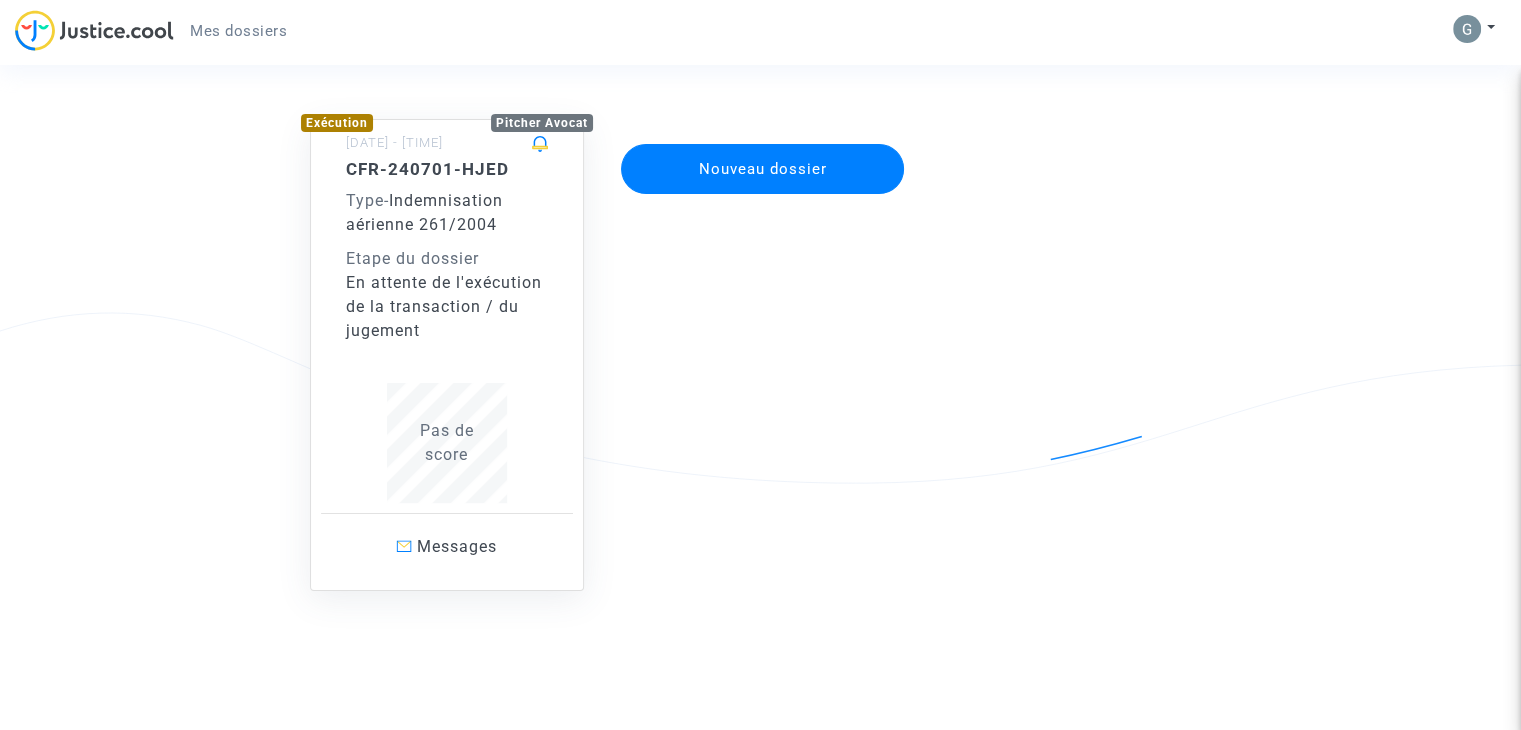 click on "En attente de l'exécution de la transaction / du jugement" at bounding box center [447, 307] 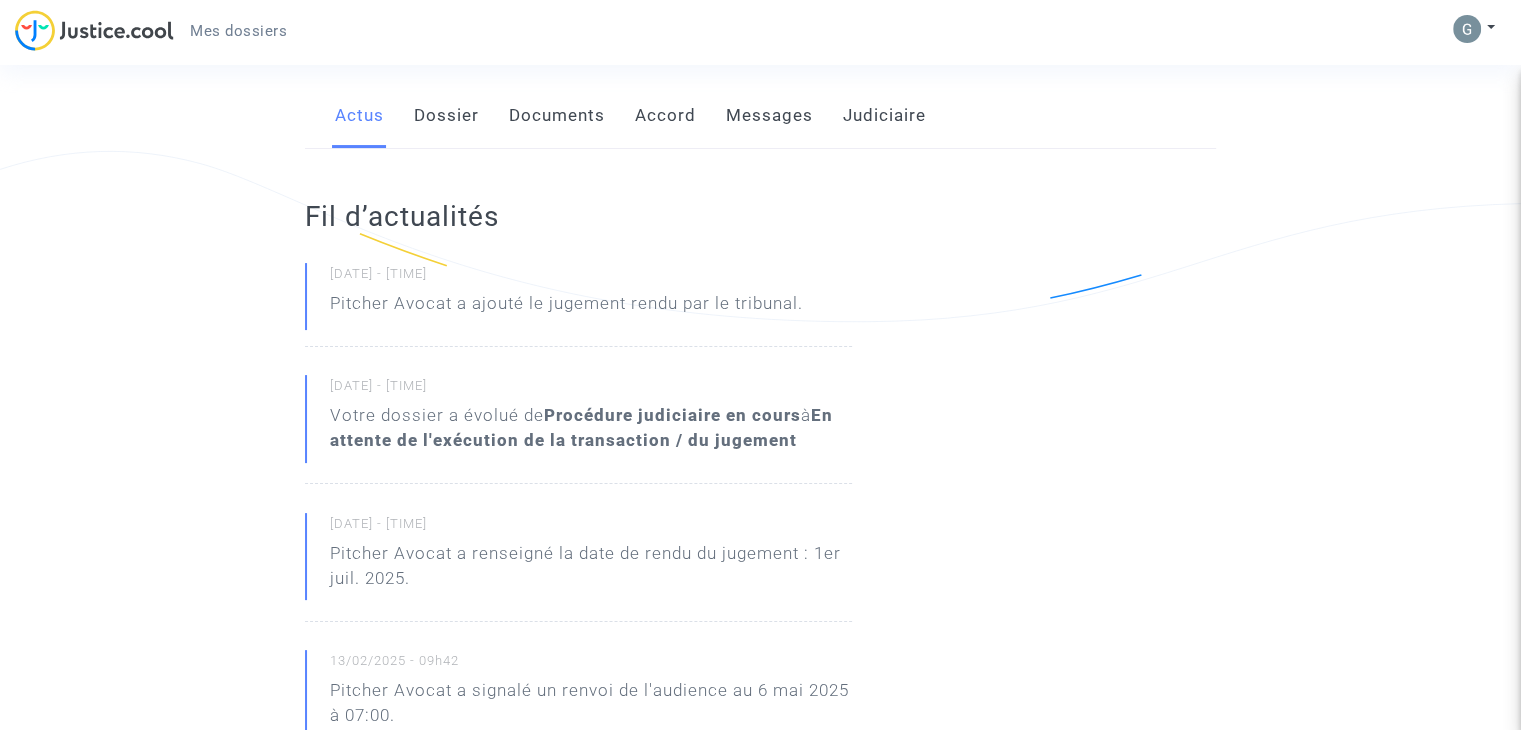 scroll, scrollTop: 332, scrollLeft: 0, axis: vertical 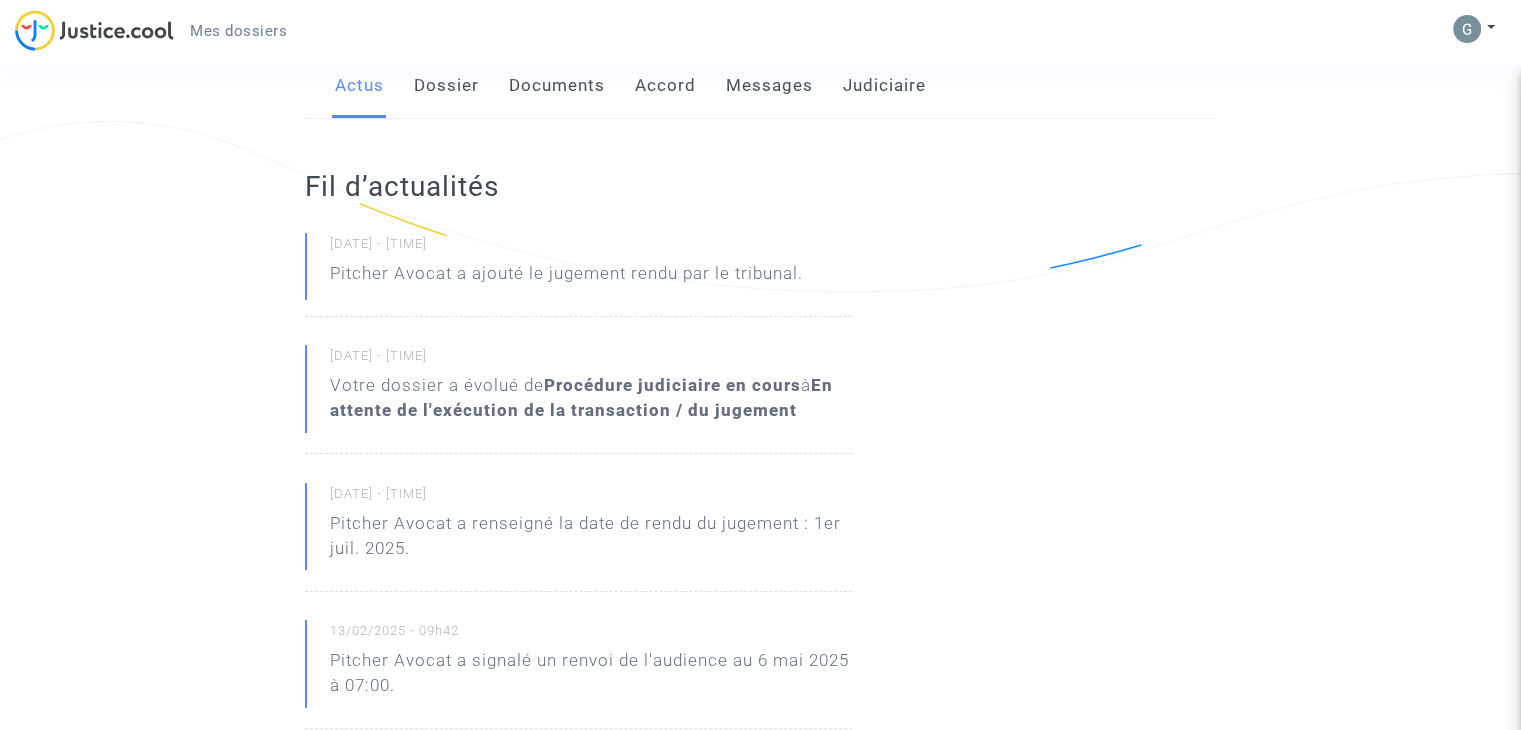 click on "Pitcher Avocat a ajouté le jugement rendu par le tribunal." at bounding box center [566, 278] 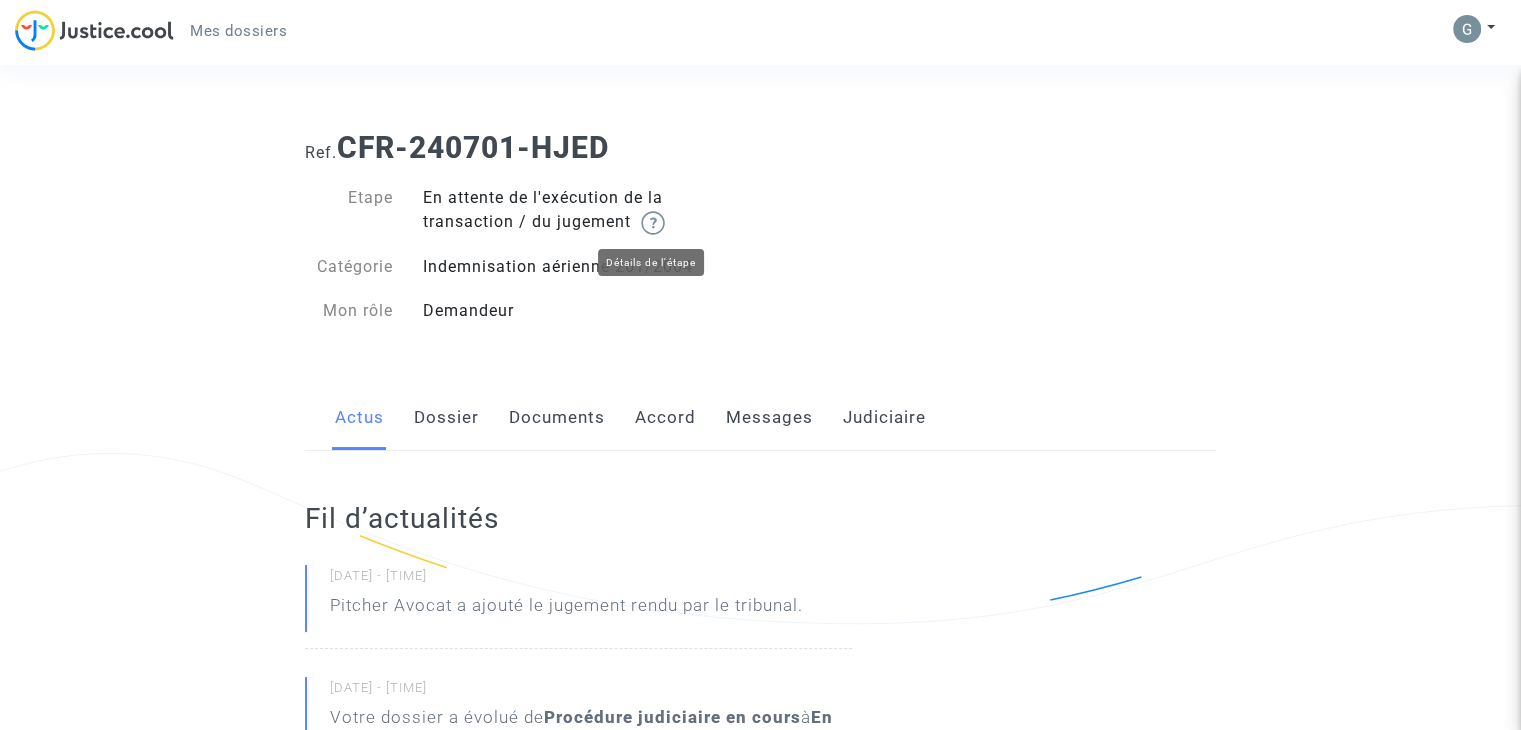 click at bounding box center [653, 223] 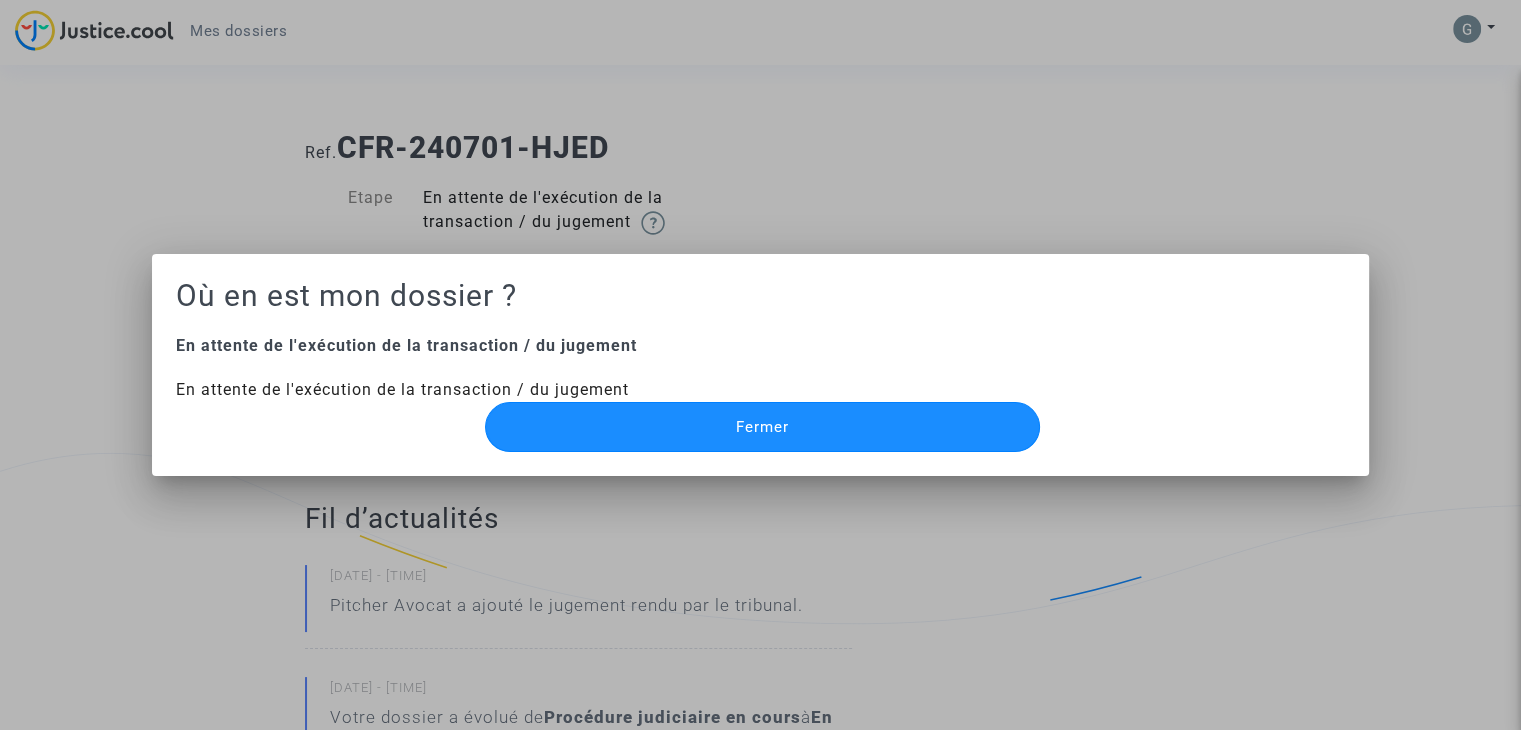 click on "Fermer" at bounding box center [762, 427] 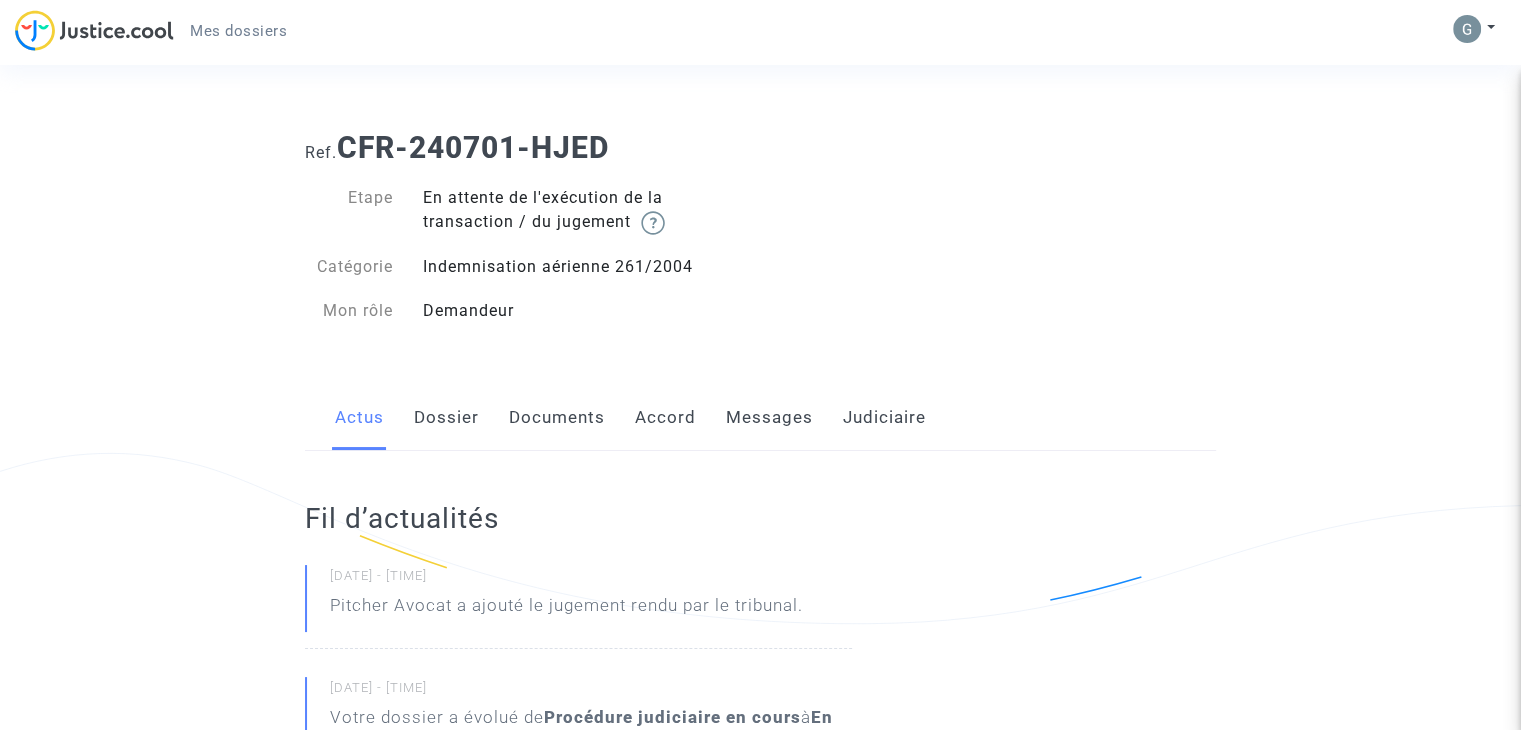 click on "Dossier" at bounding box center (446, 418) 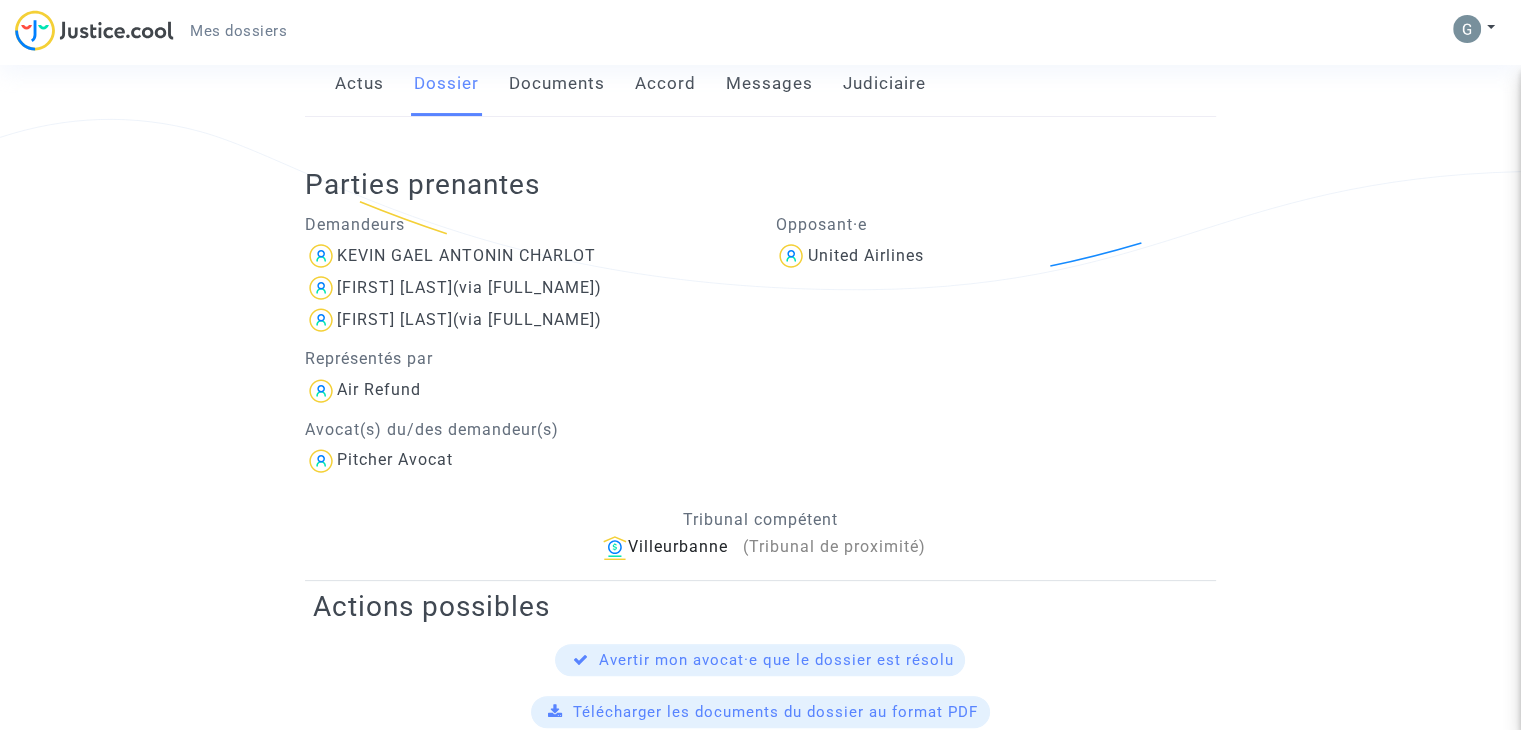 scroll, scrollTop: 0, scrollLeft: 0, axis: both 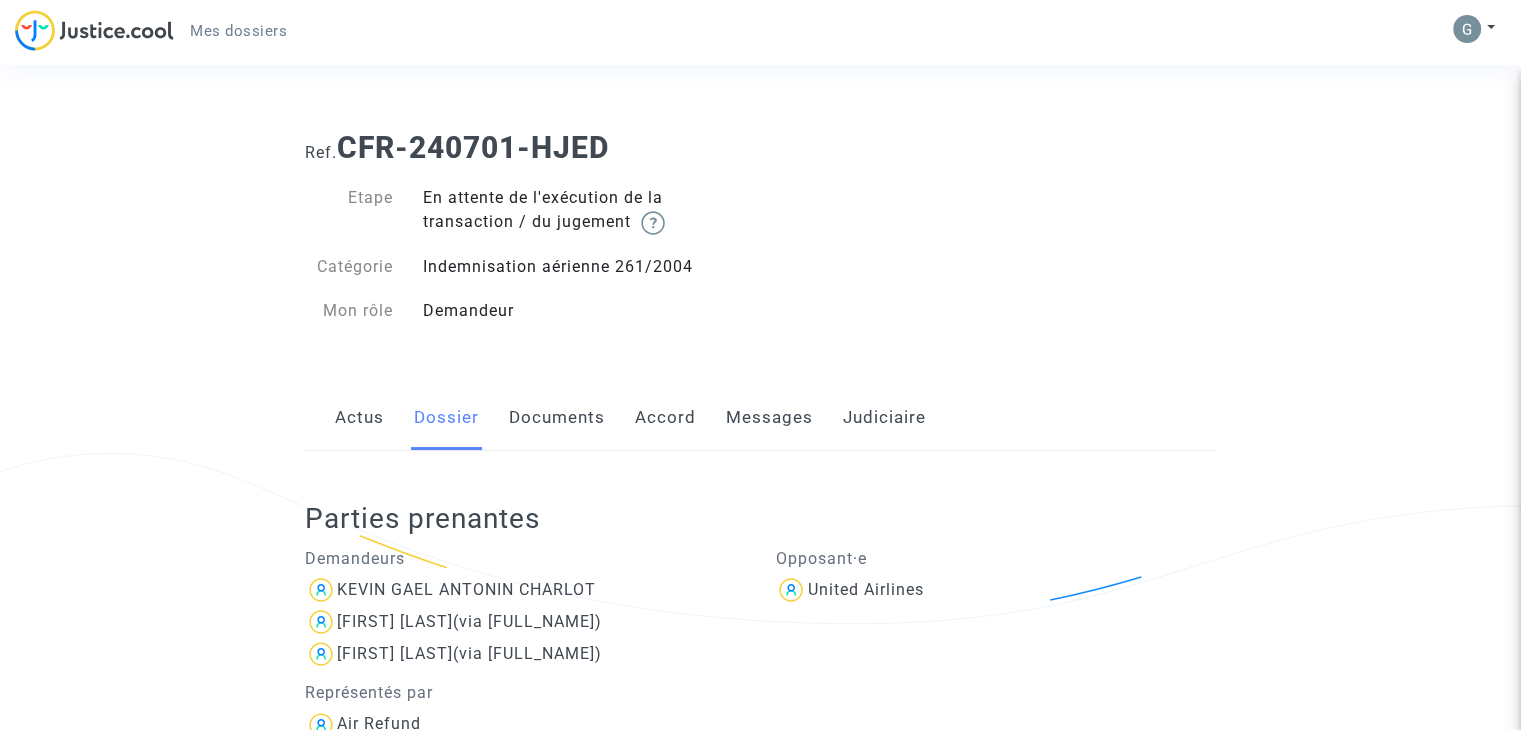 click on "Accord" at bounding box center [665, 418] 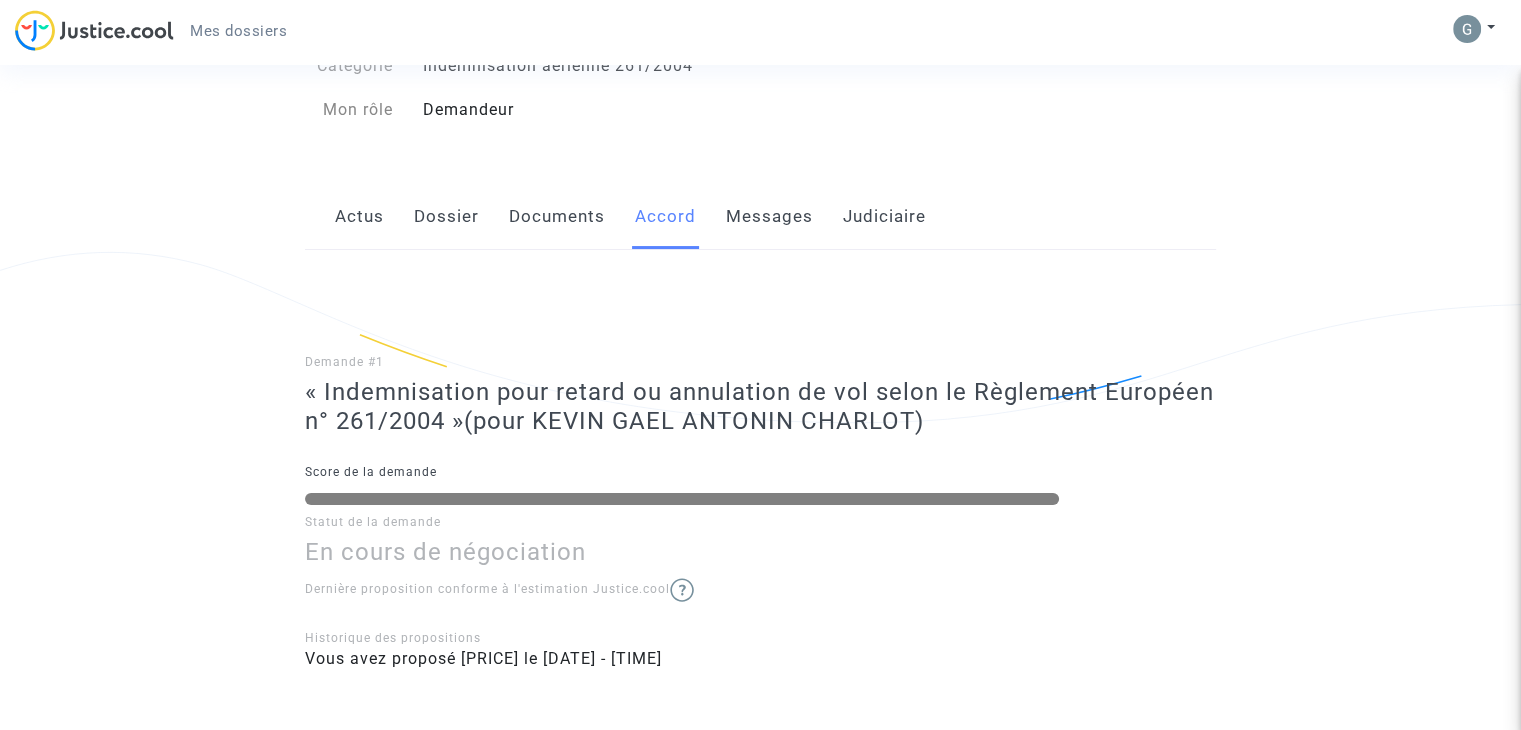 scroll, scrollTop: 200, scrollLeft: 0, axis: vertical 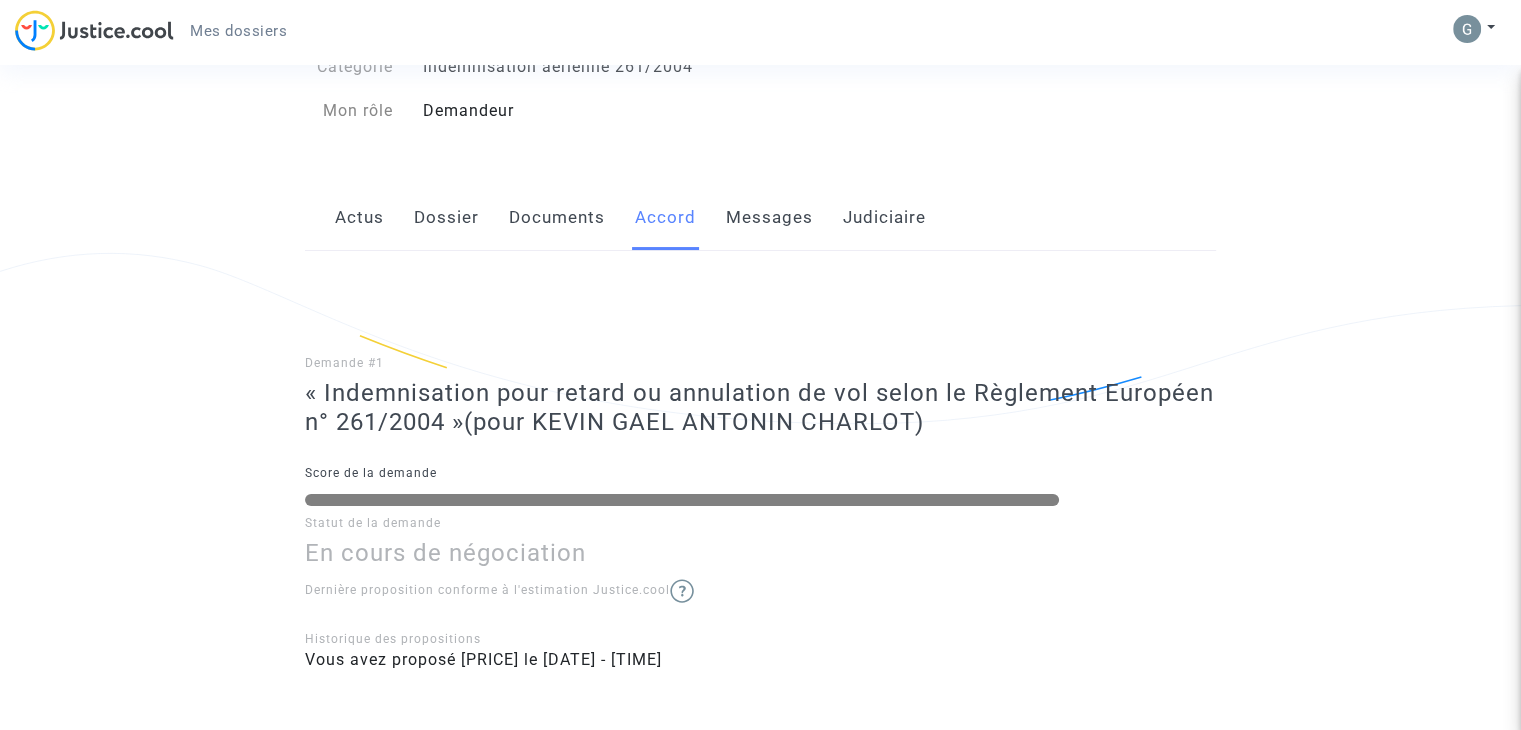 click at bounding box center [682, 591] 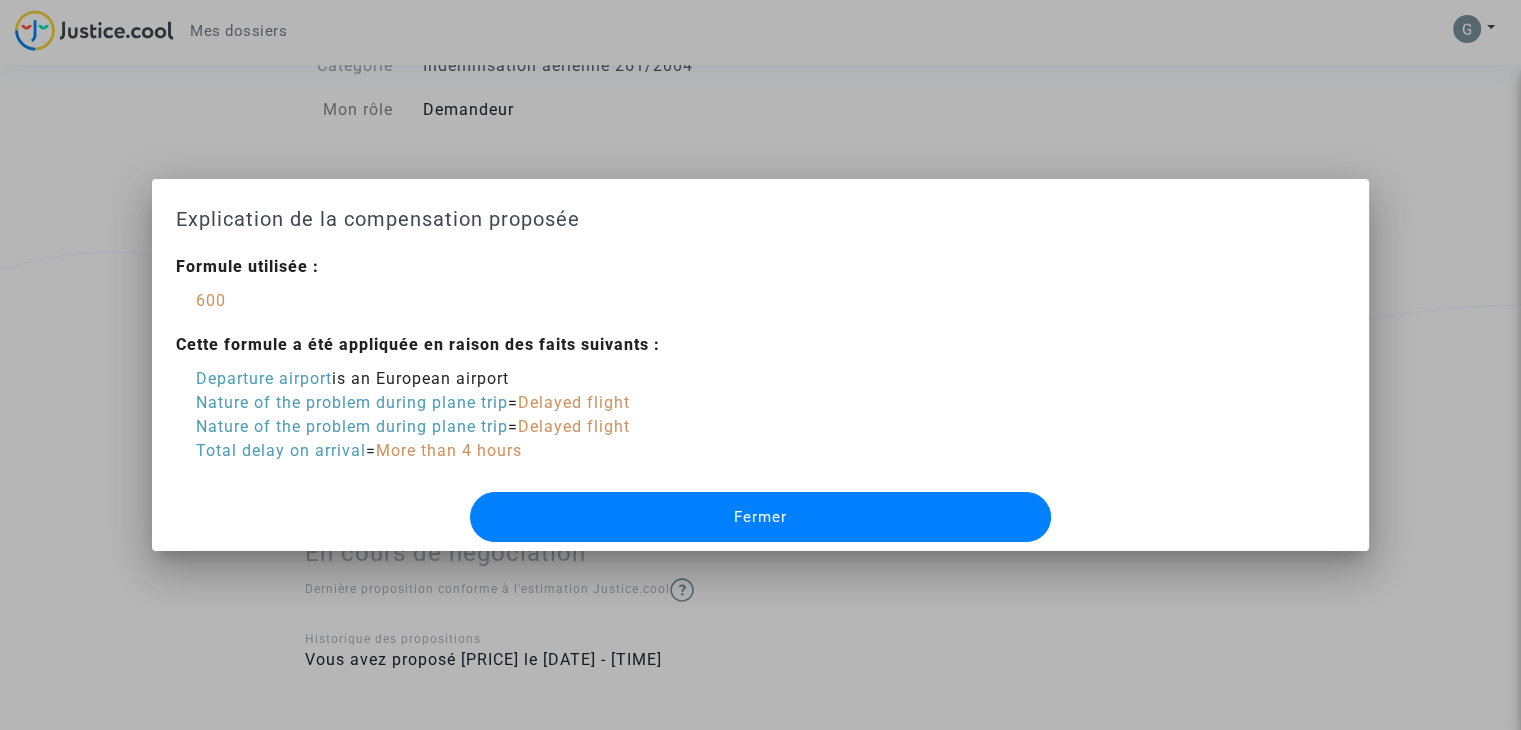 scroll, scrollTop: 0, scrollLeft: 0, axis: both 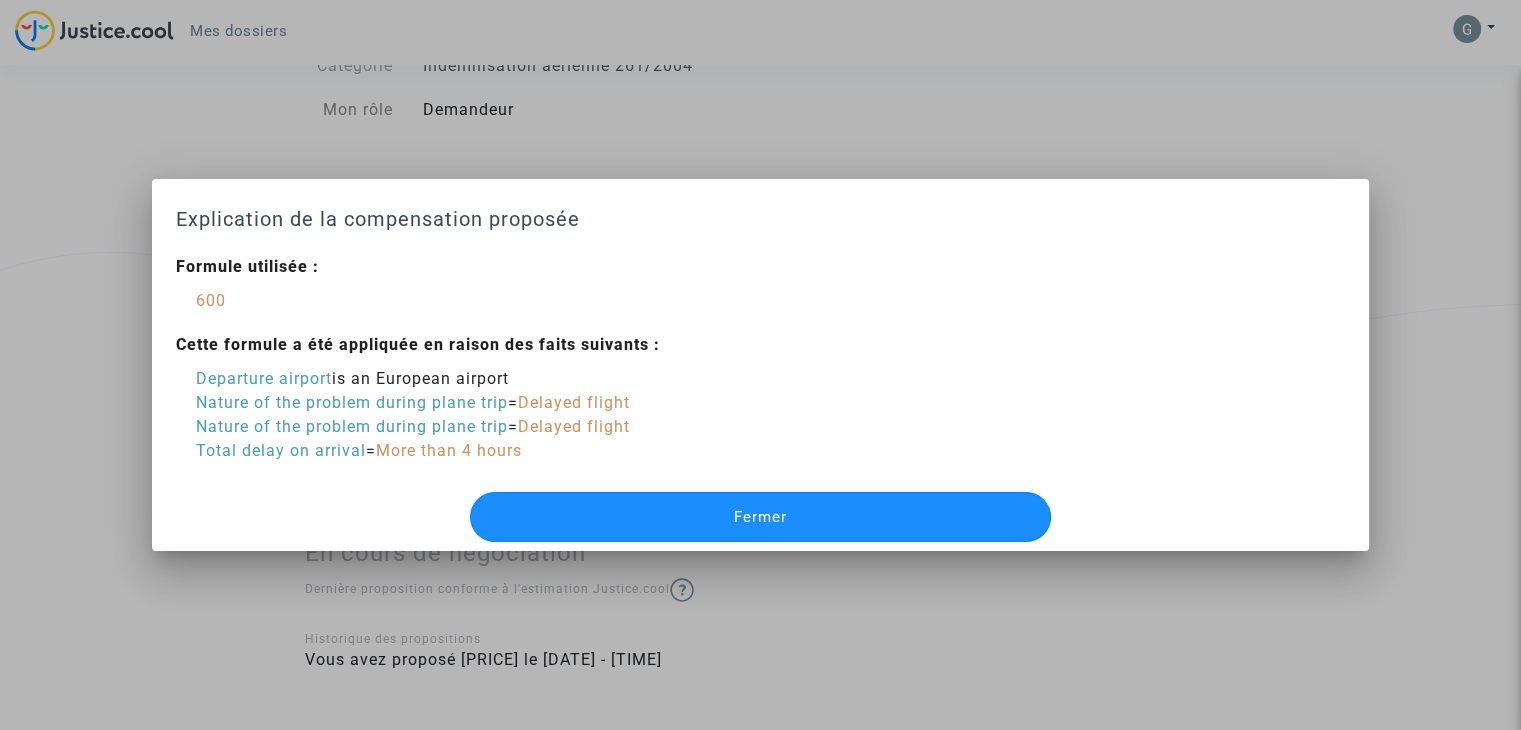 click on "Fermer" at bounding box center (760, 517) 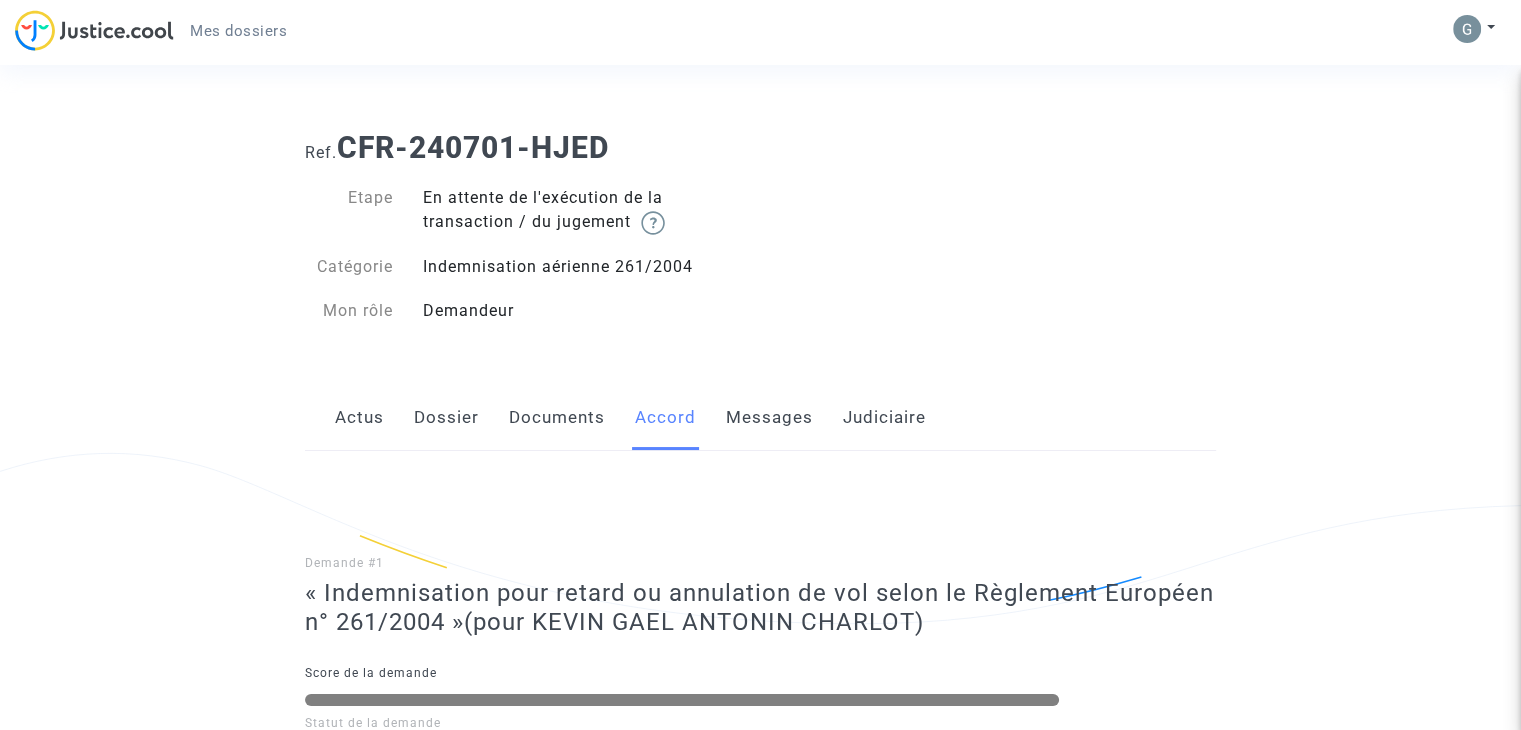 scroll, scrollTop: 200, scrollLeft: 0, axis: vertical 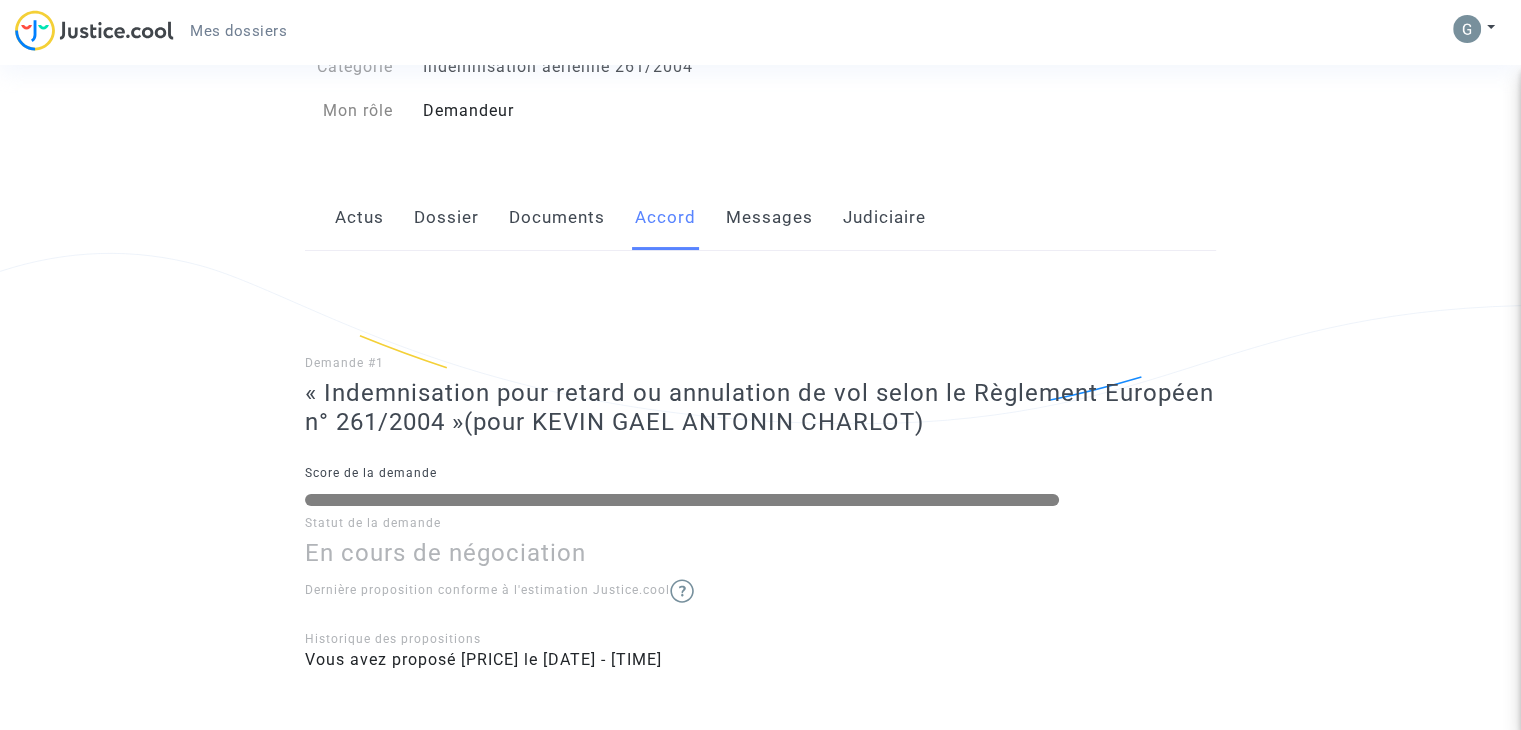 click on "Messages" at bounding box center (769, 218) 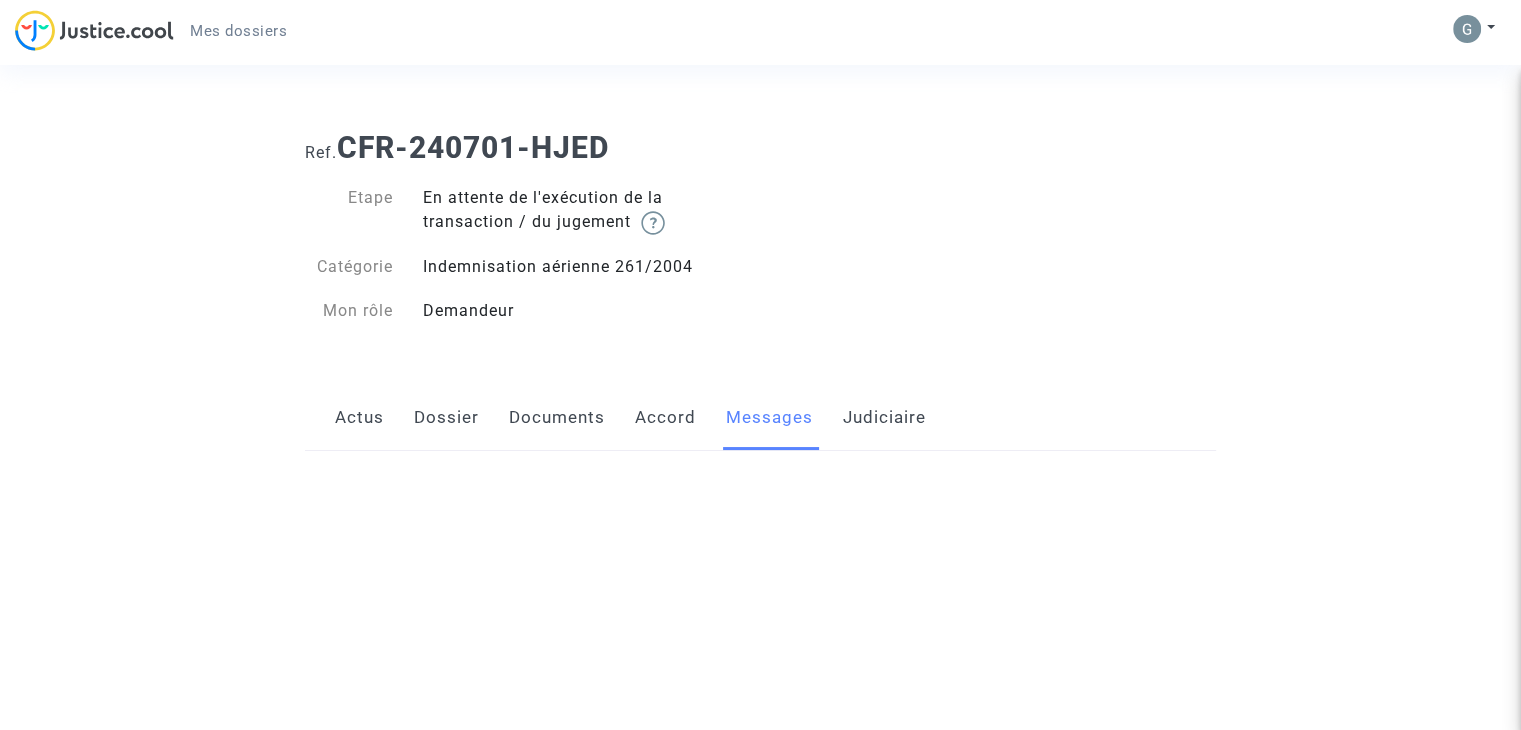 scroll, scrollTop: 0, scrollLeft: 0, axis: both 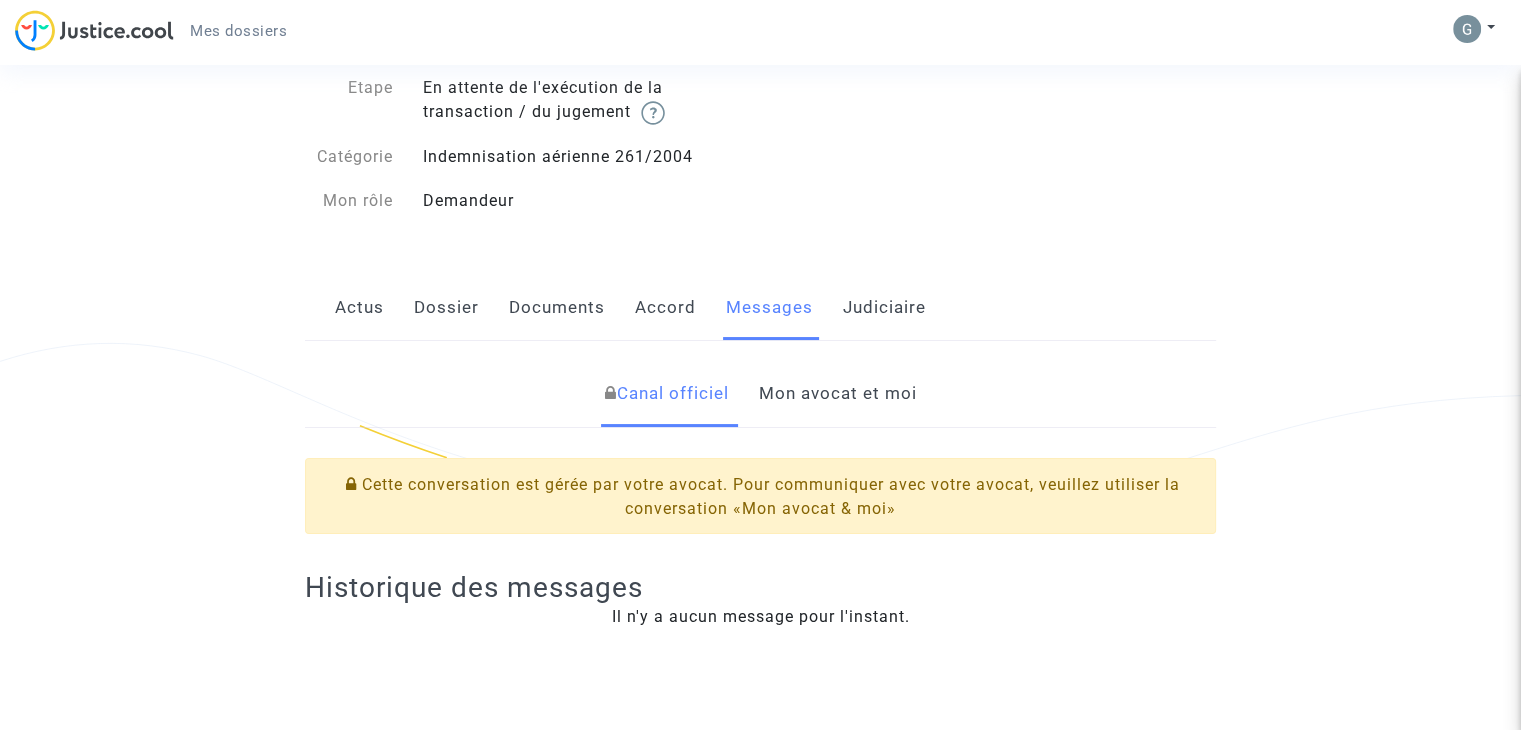 click on "Judiciaire" at bounding box center [884, 308] 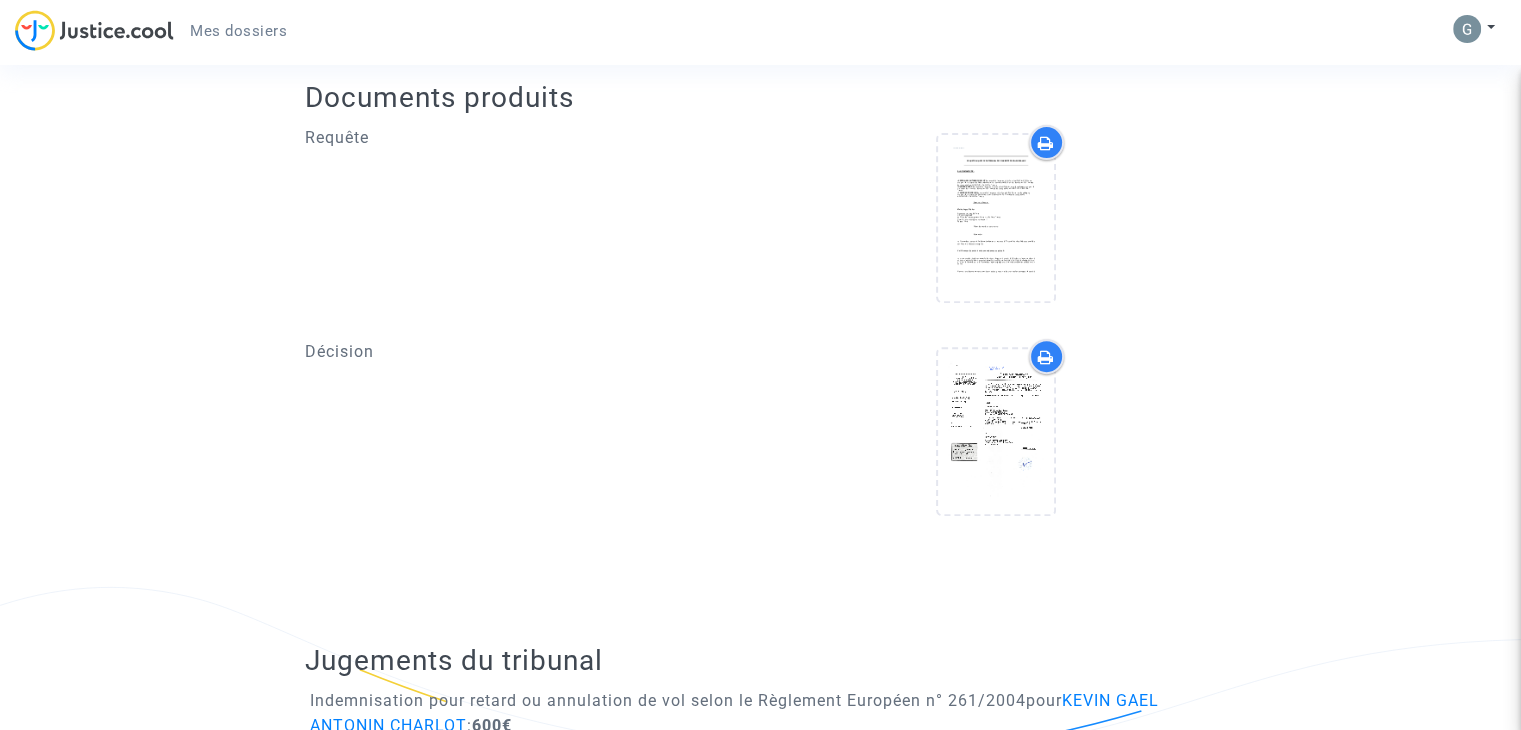 scroll, scrollTop: 718, scrollLeft: 0, axis: vertical 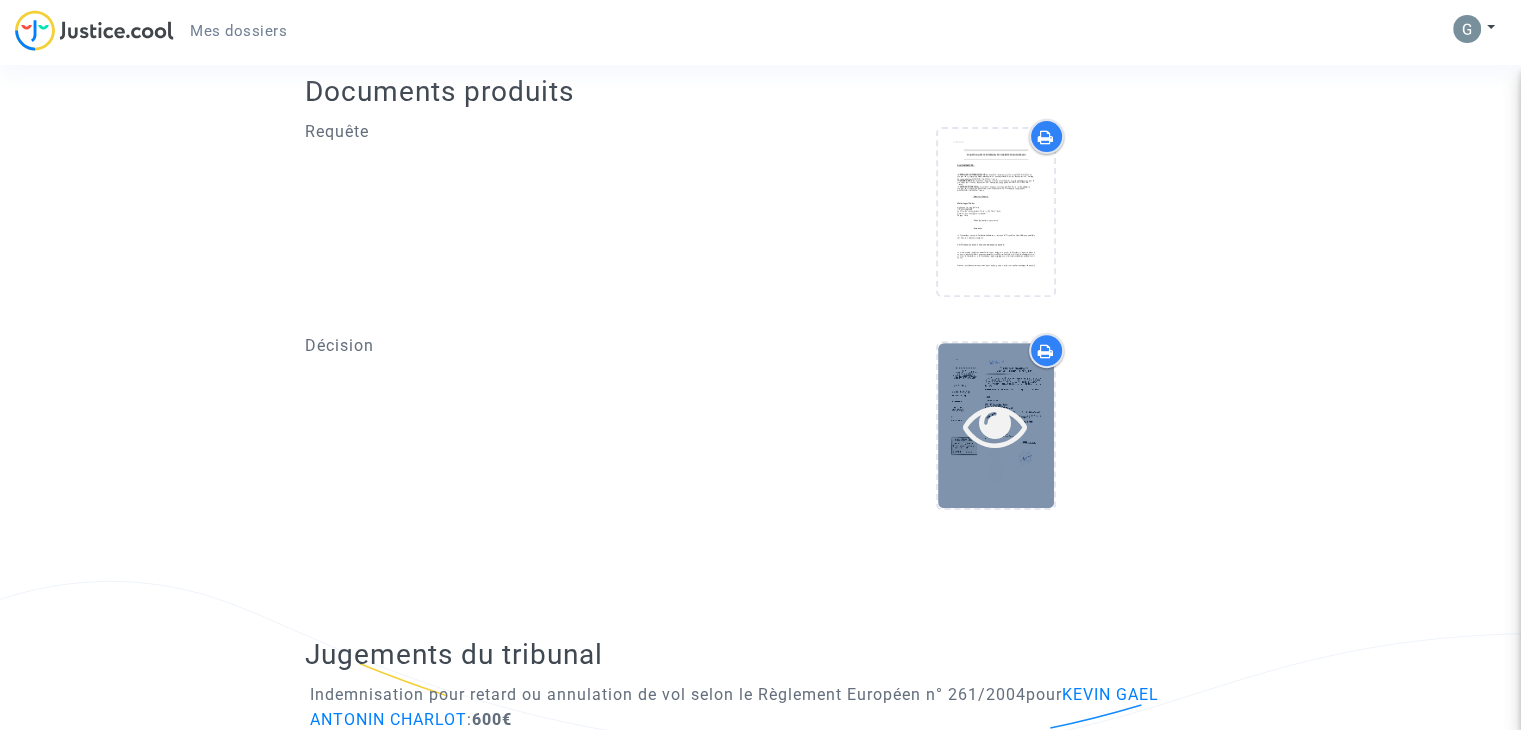 click at bounding box center [996, 425] 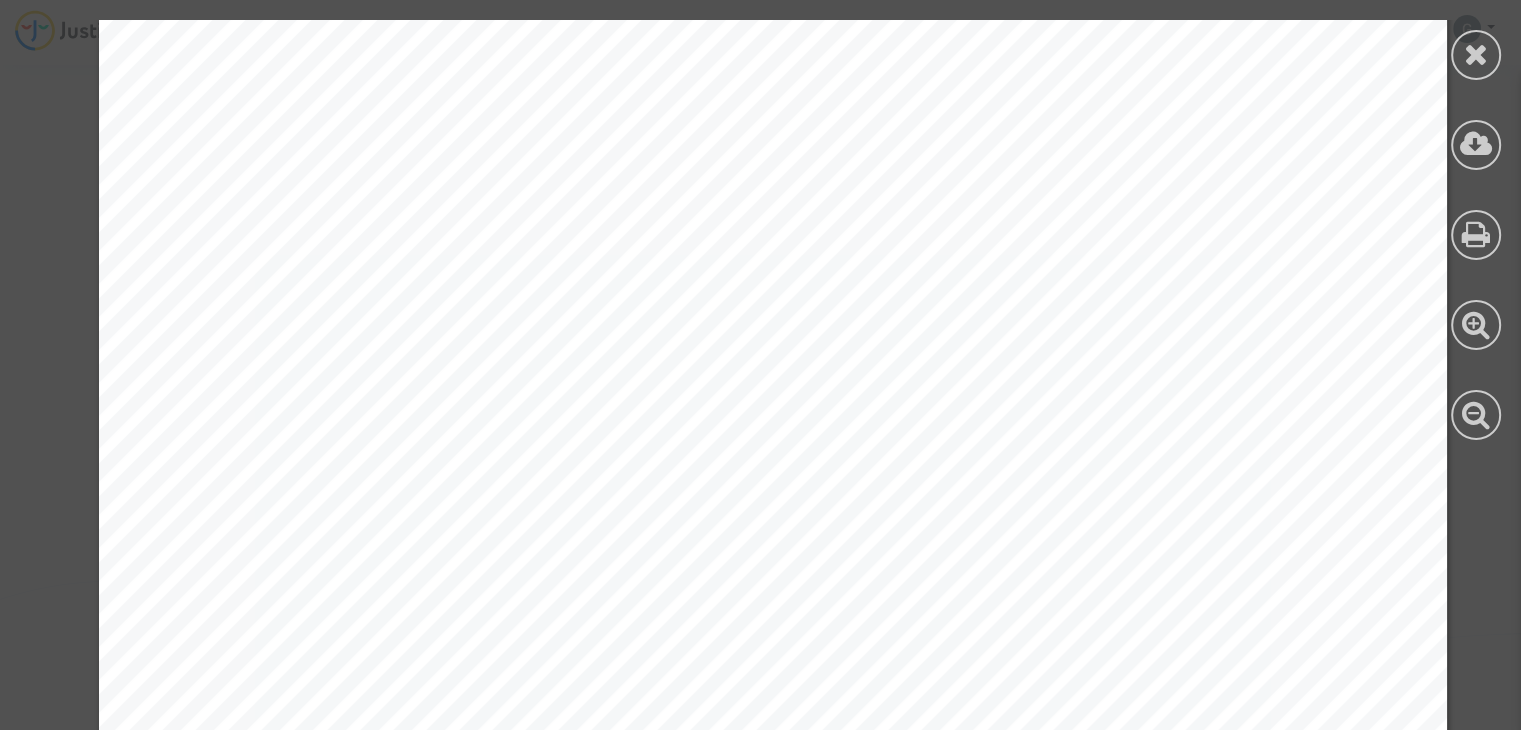 scroll, scrollTop: 6977, scrollLeft: 0, axis: vertical 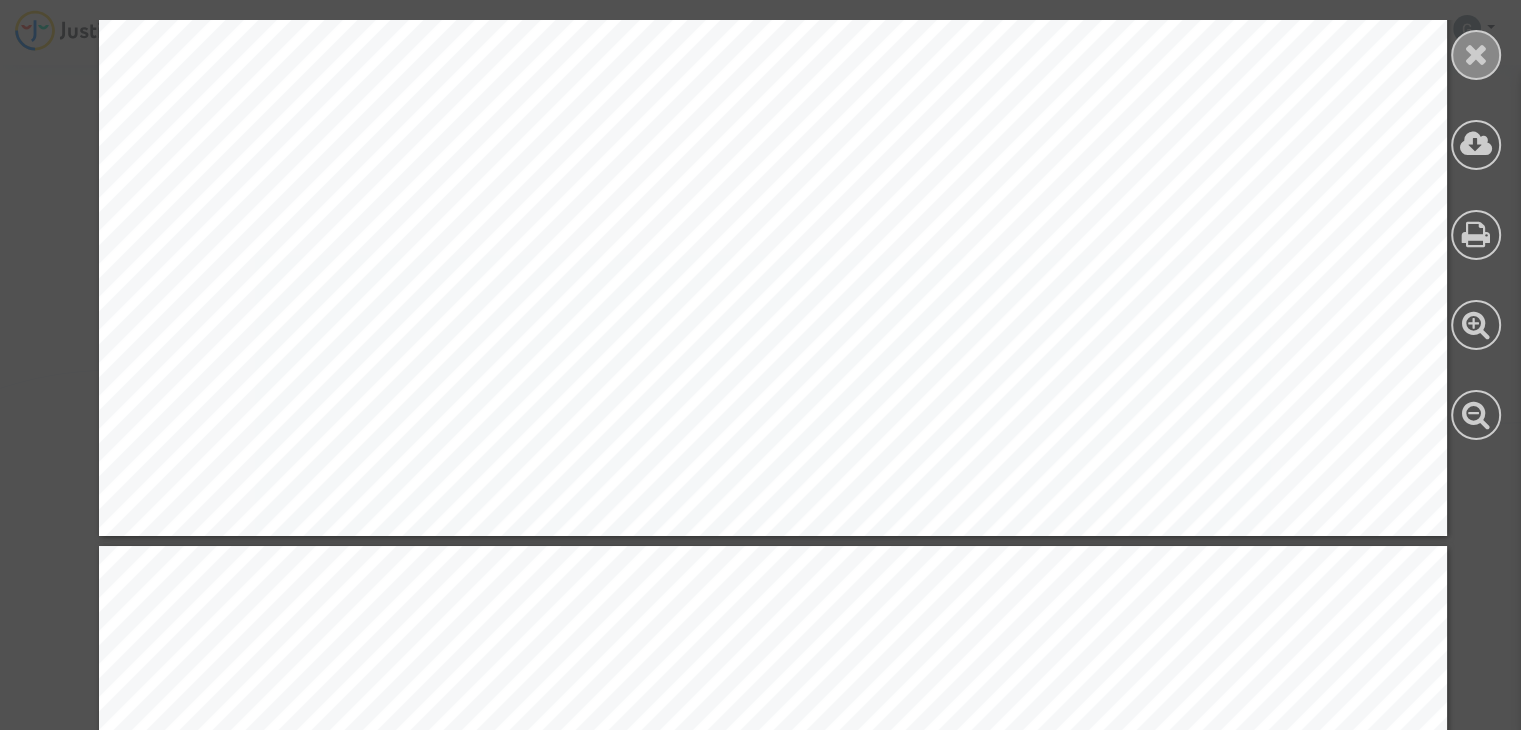 click at bounding box center [1476, 54] 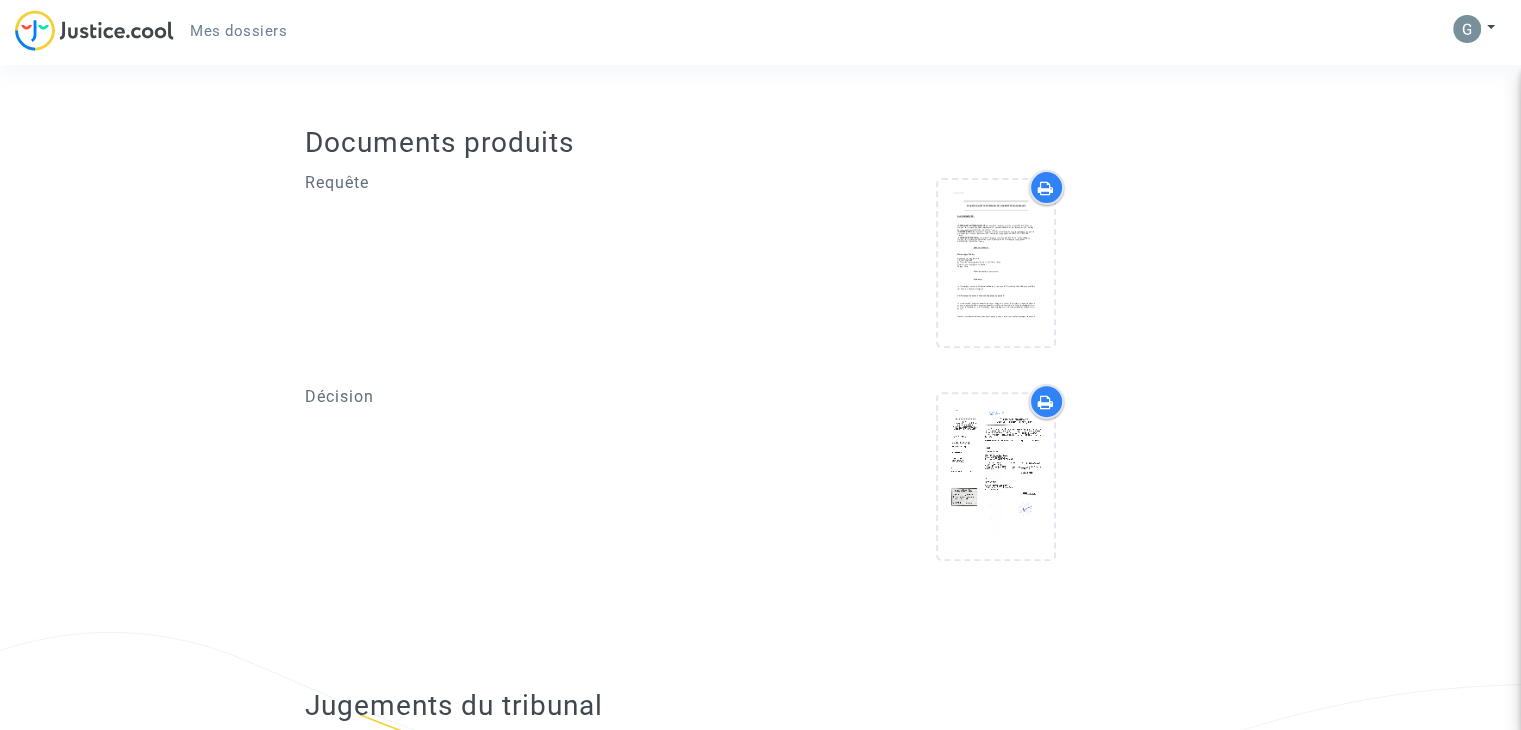 scroll, scrollTop: 666, scrollLeft: 0, axis: vertical 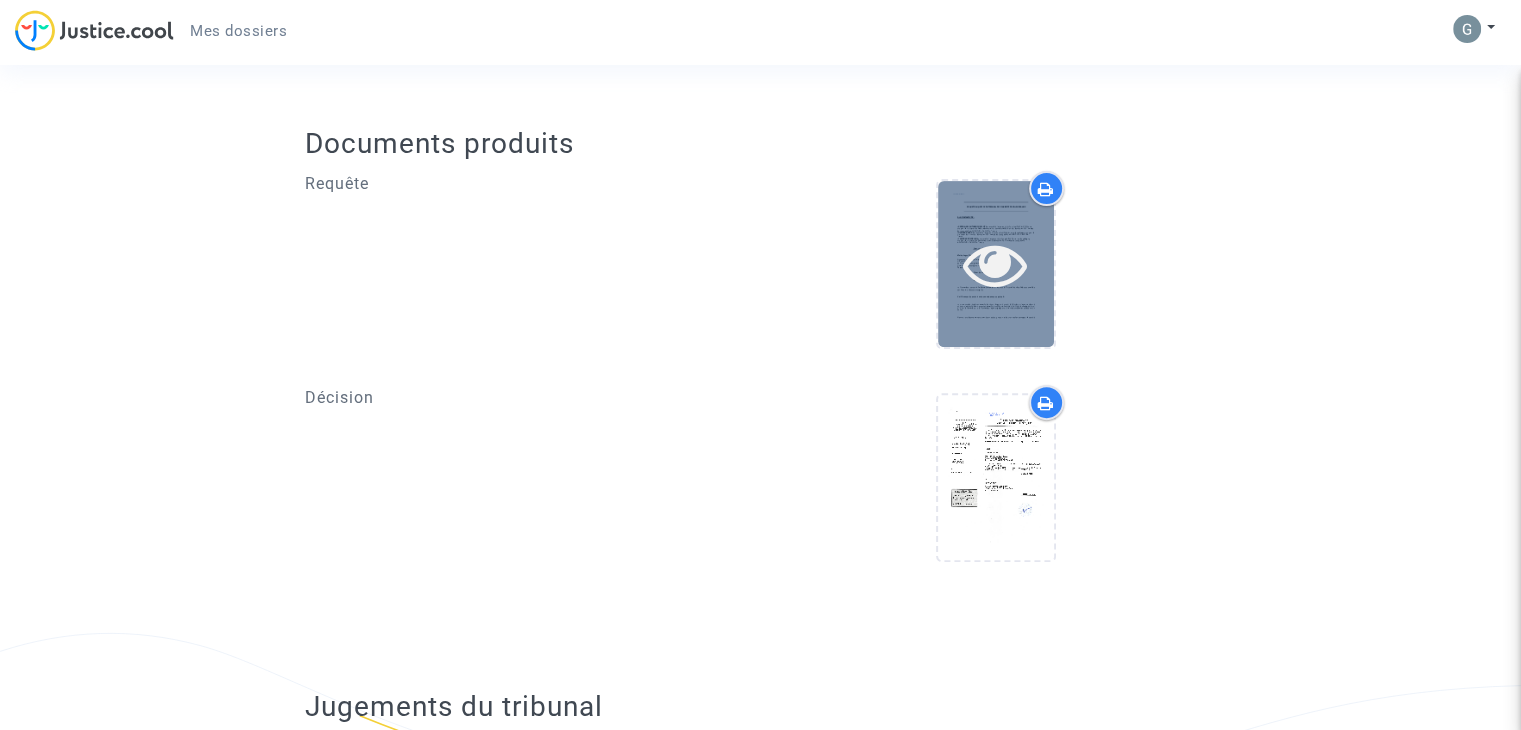 click at bounding box center (995, 264) 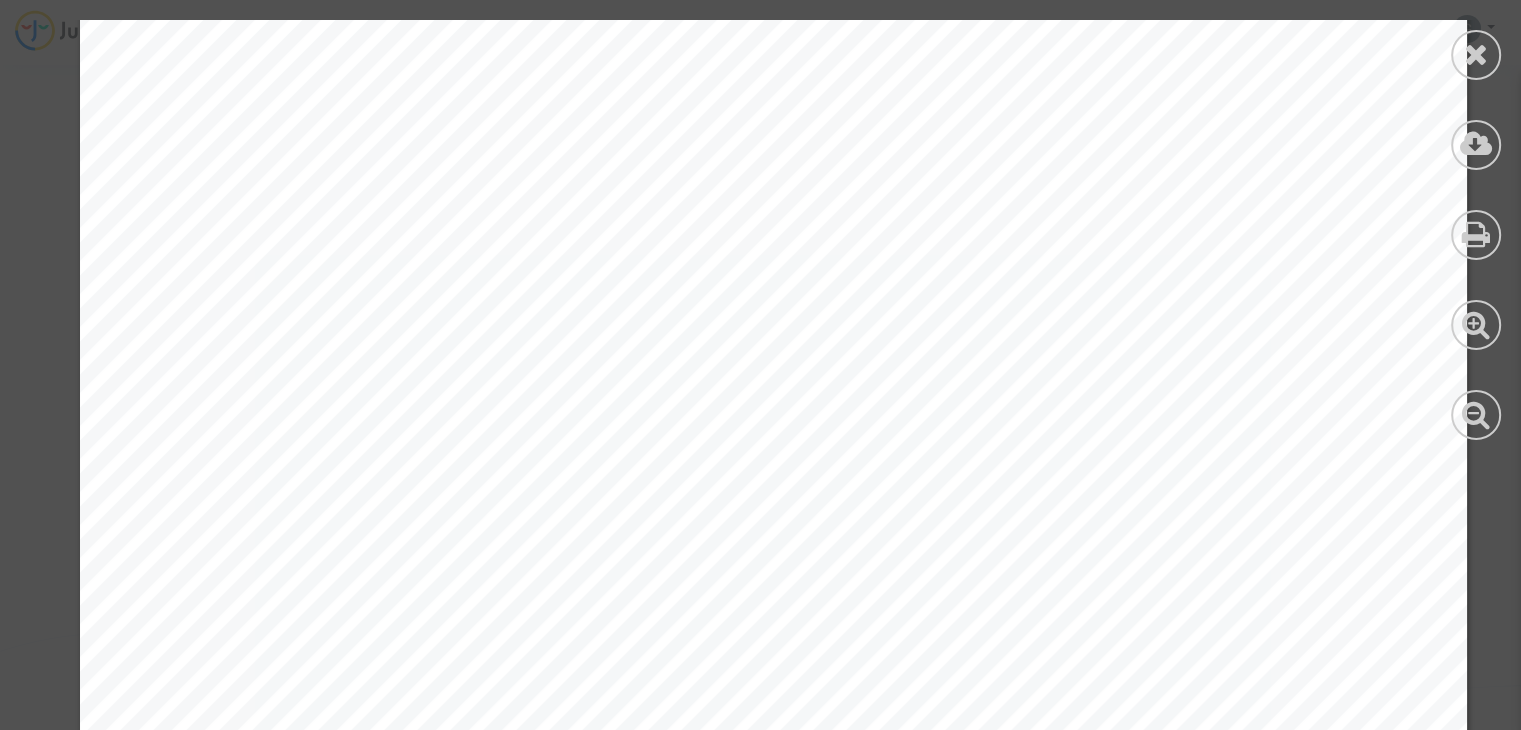 scroll, scrollTop: 66611, scrollLeft: 0, axis: vertical 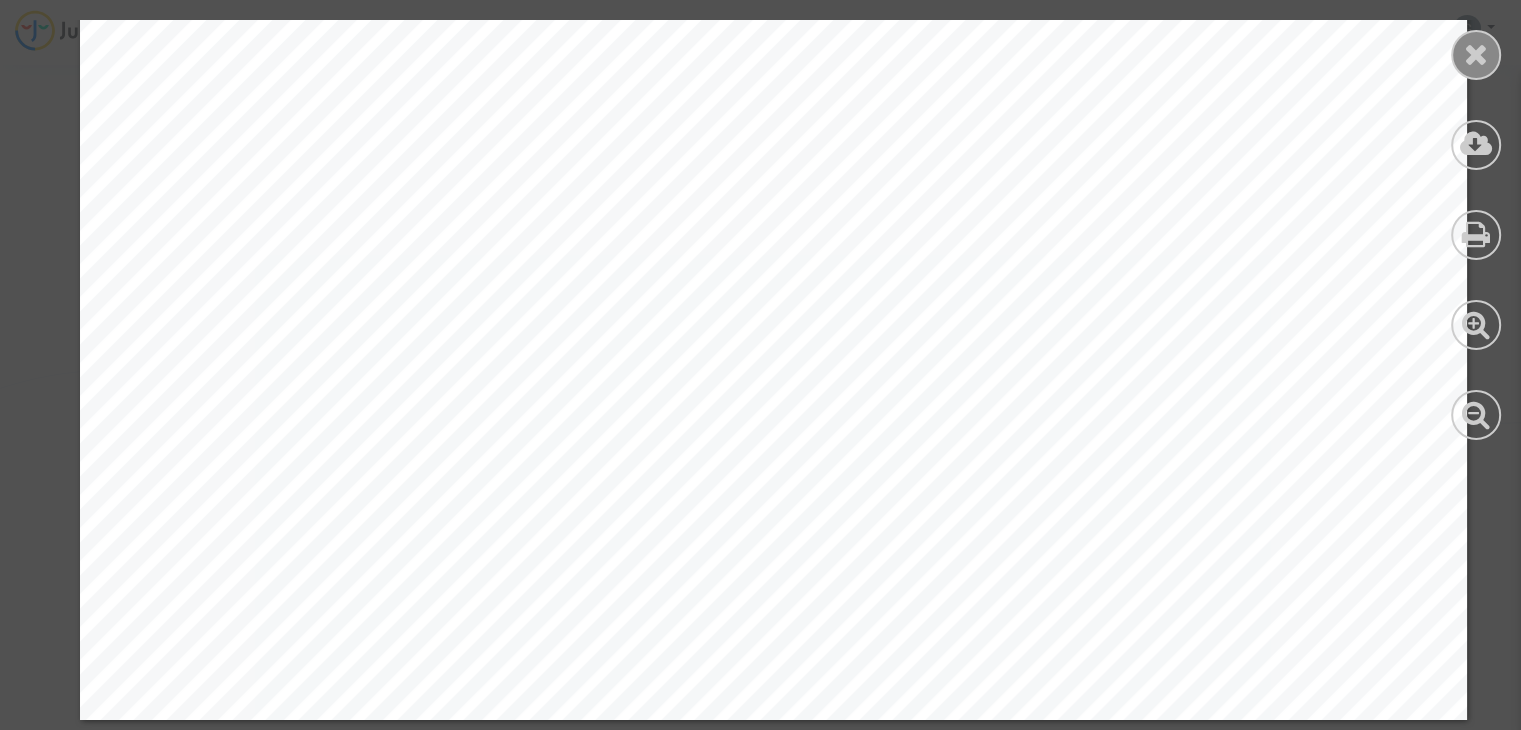 click at bounding box center (1476, 54) 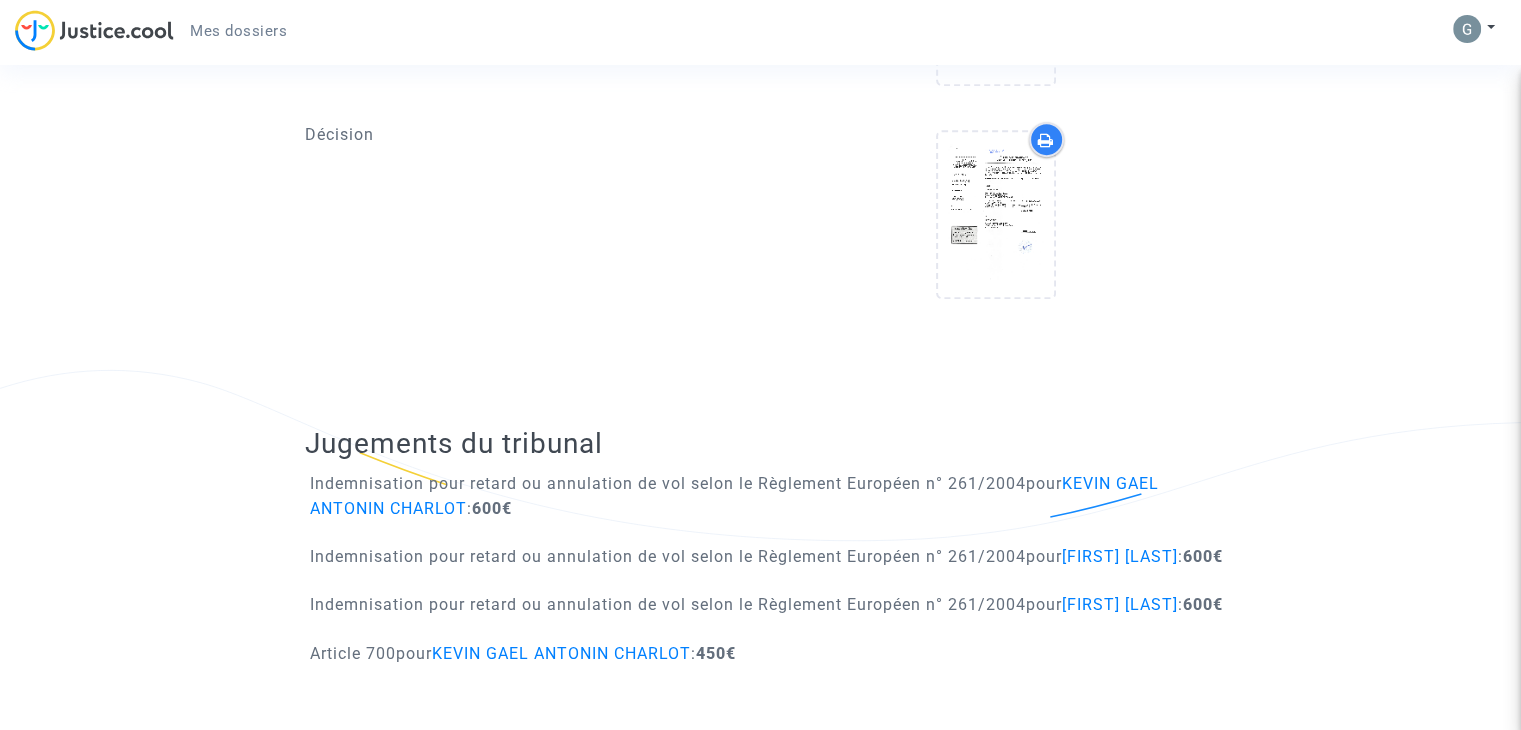 scroll, scrollTop: 0, scrollLeft: 0, axis: both 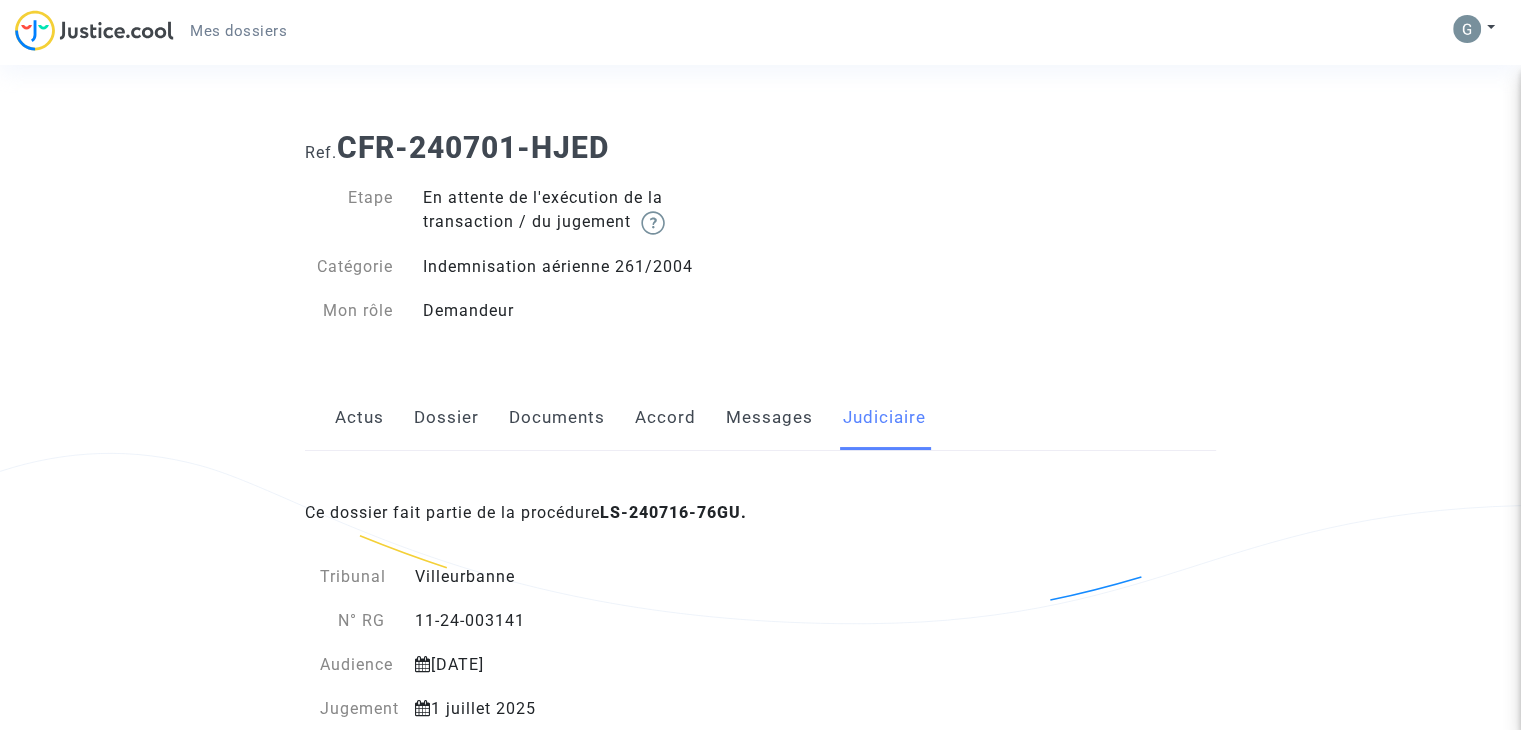 click on "Actus" at bounding box center [359, 418] 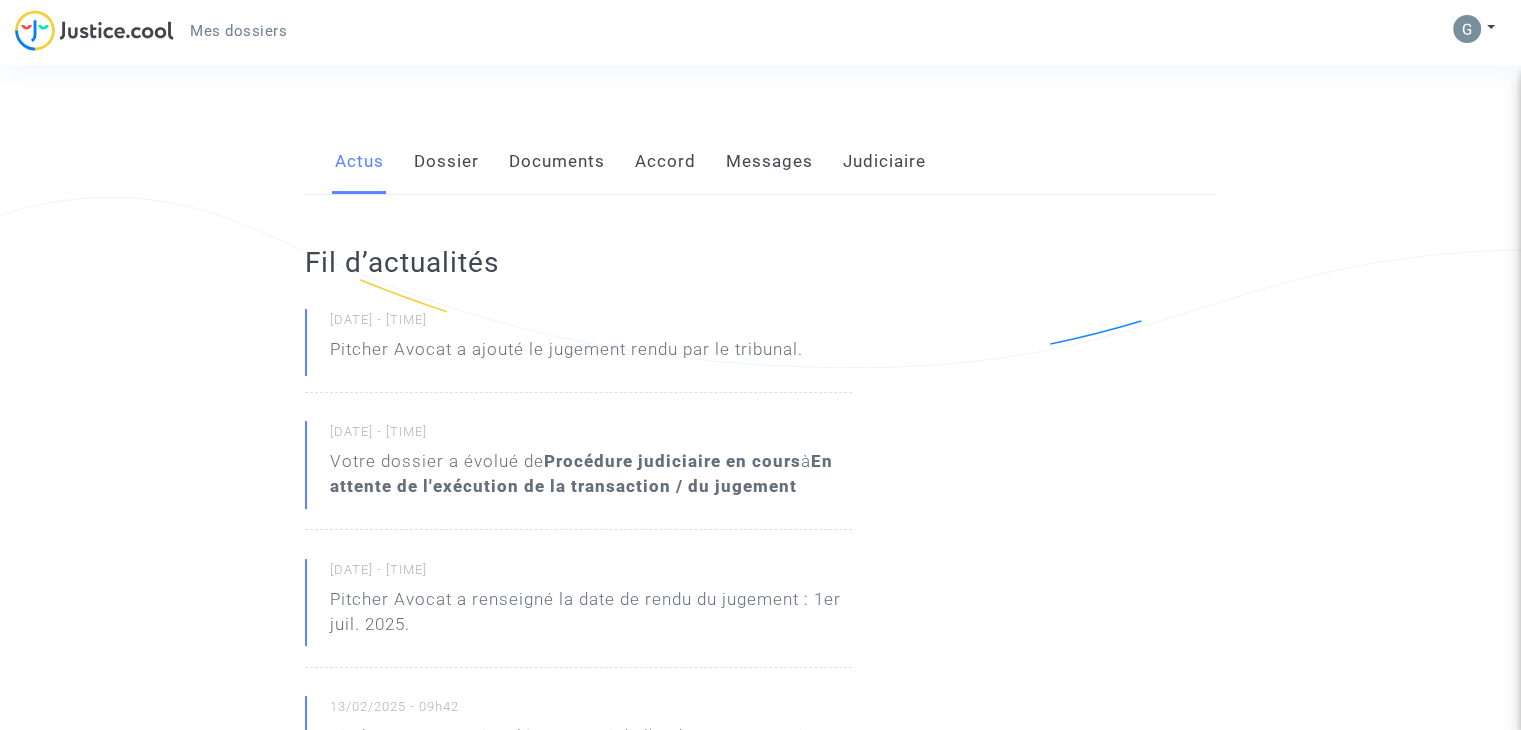 scroll, scrollTop: 316, scrollLeft: 0, axis: vertical 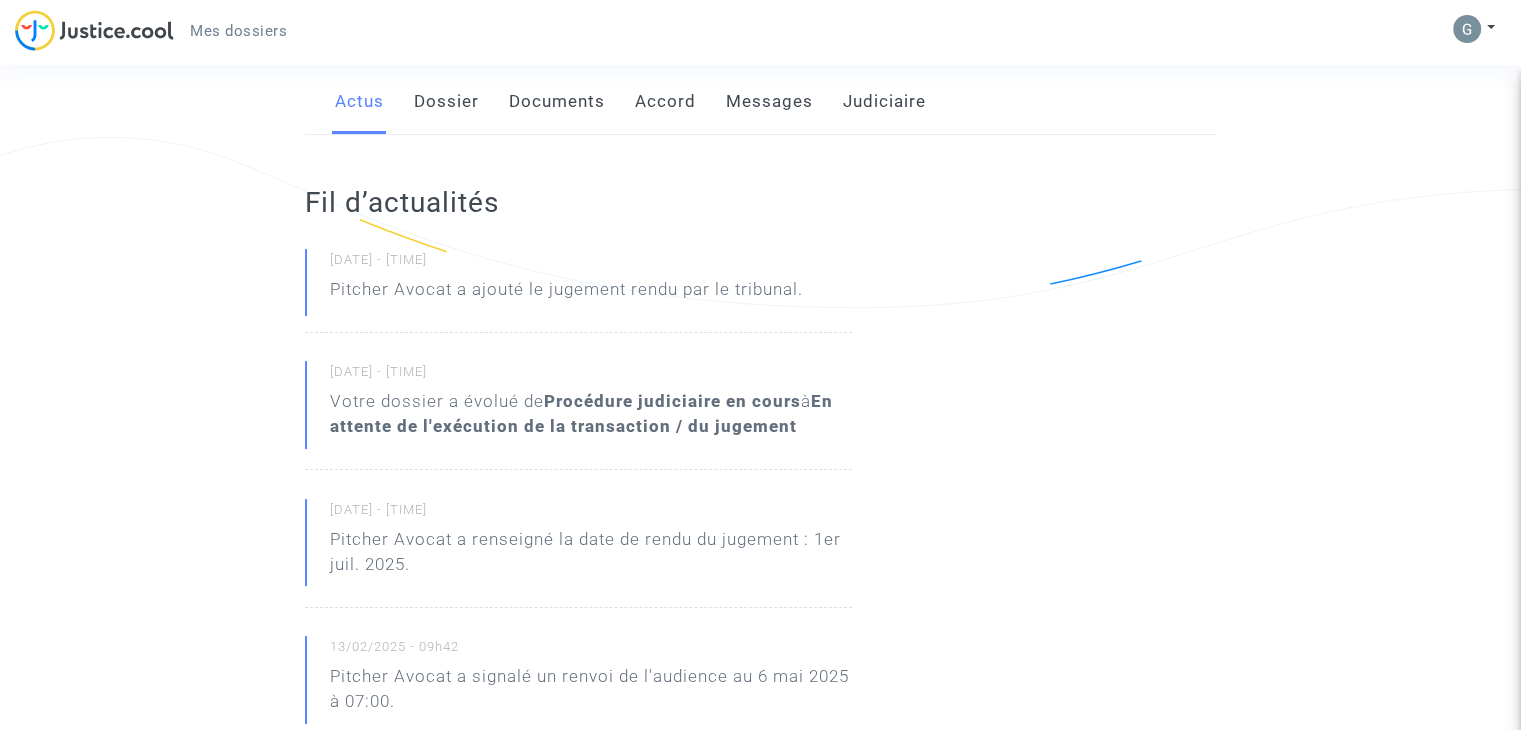 click on "Dossier" at bounding box center [446, 102] 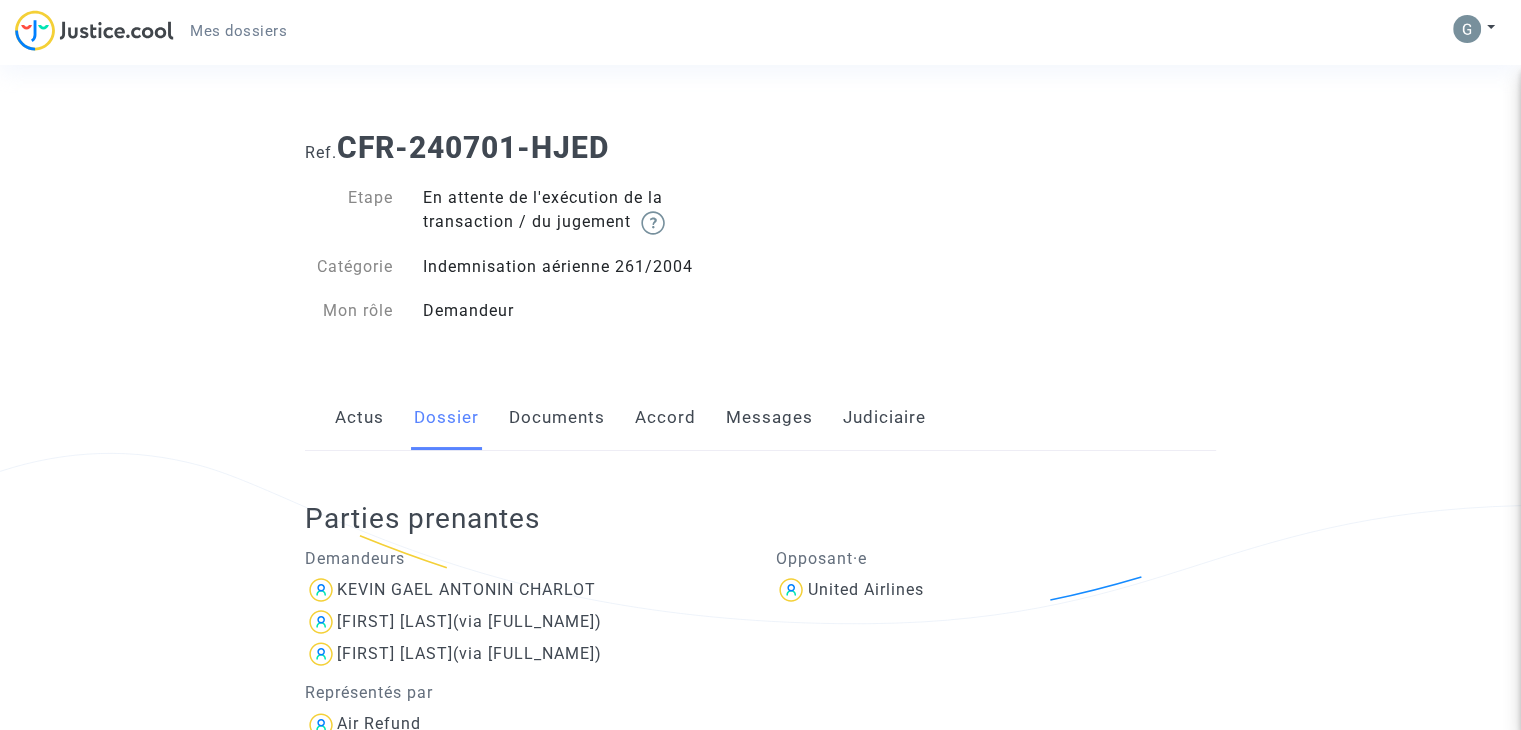 click on "Documents" at bounding box center (557, 418) 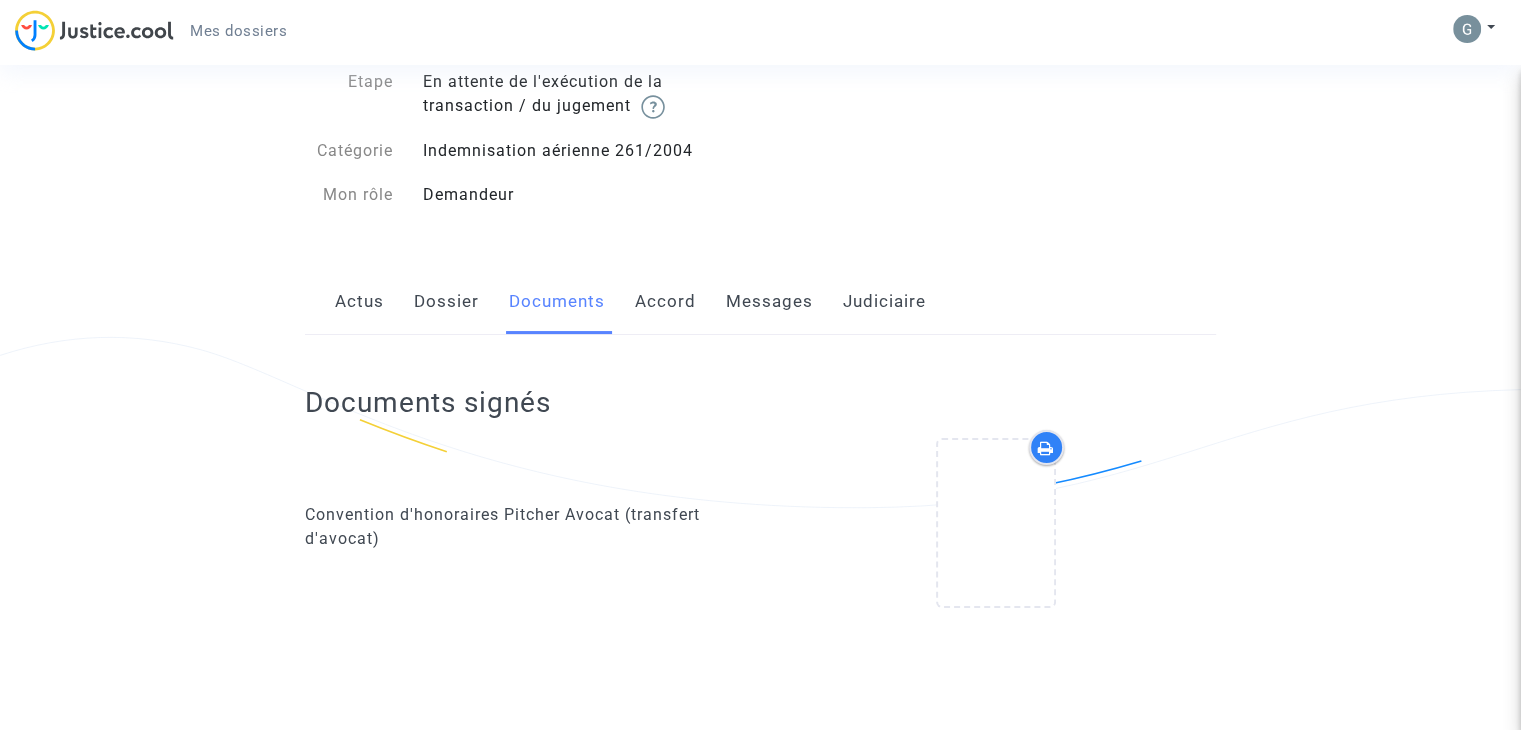 scroll, scrollTop: 100, scrollLeft: 0, axis: vertical 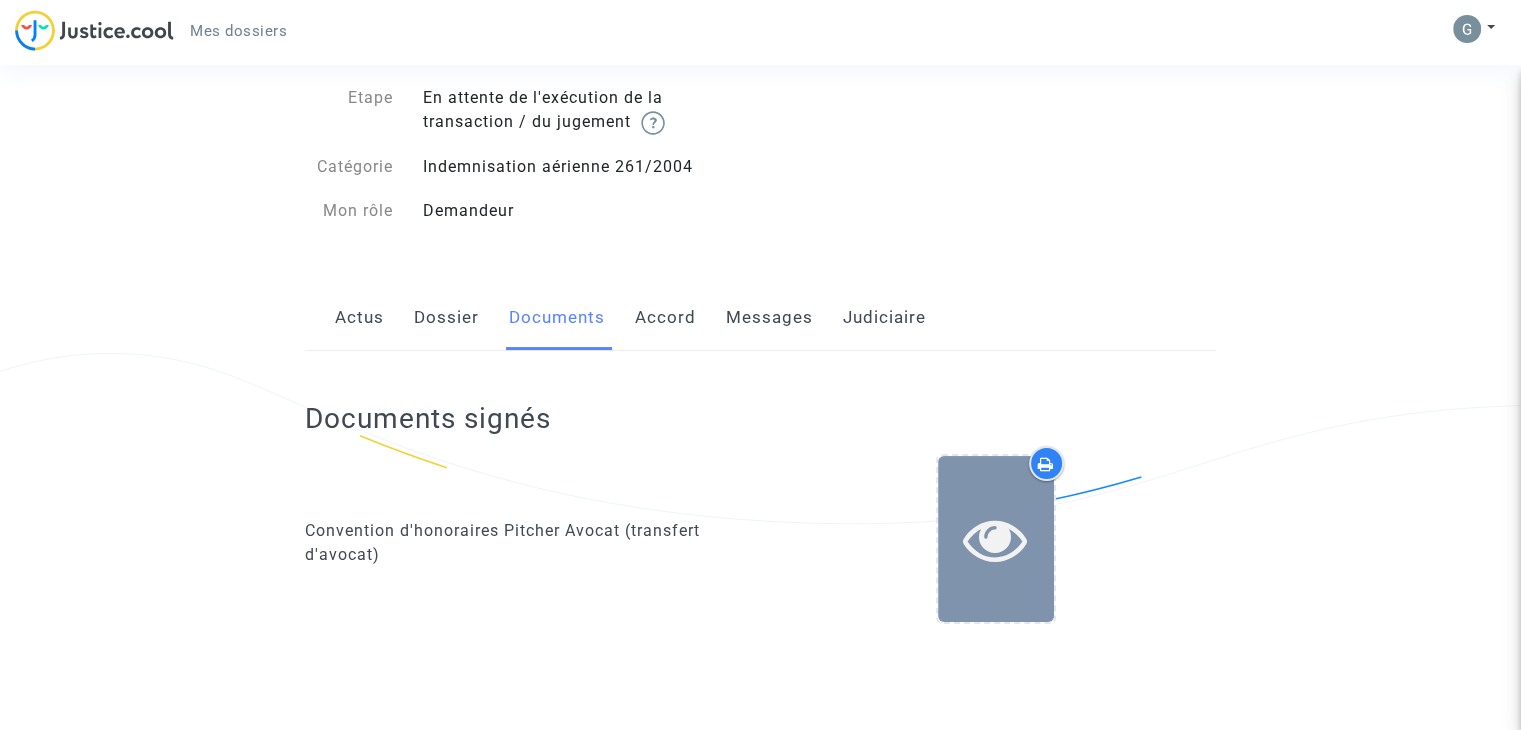 click at bounding box center (995, 539) 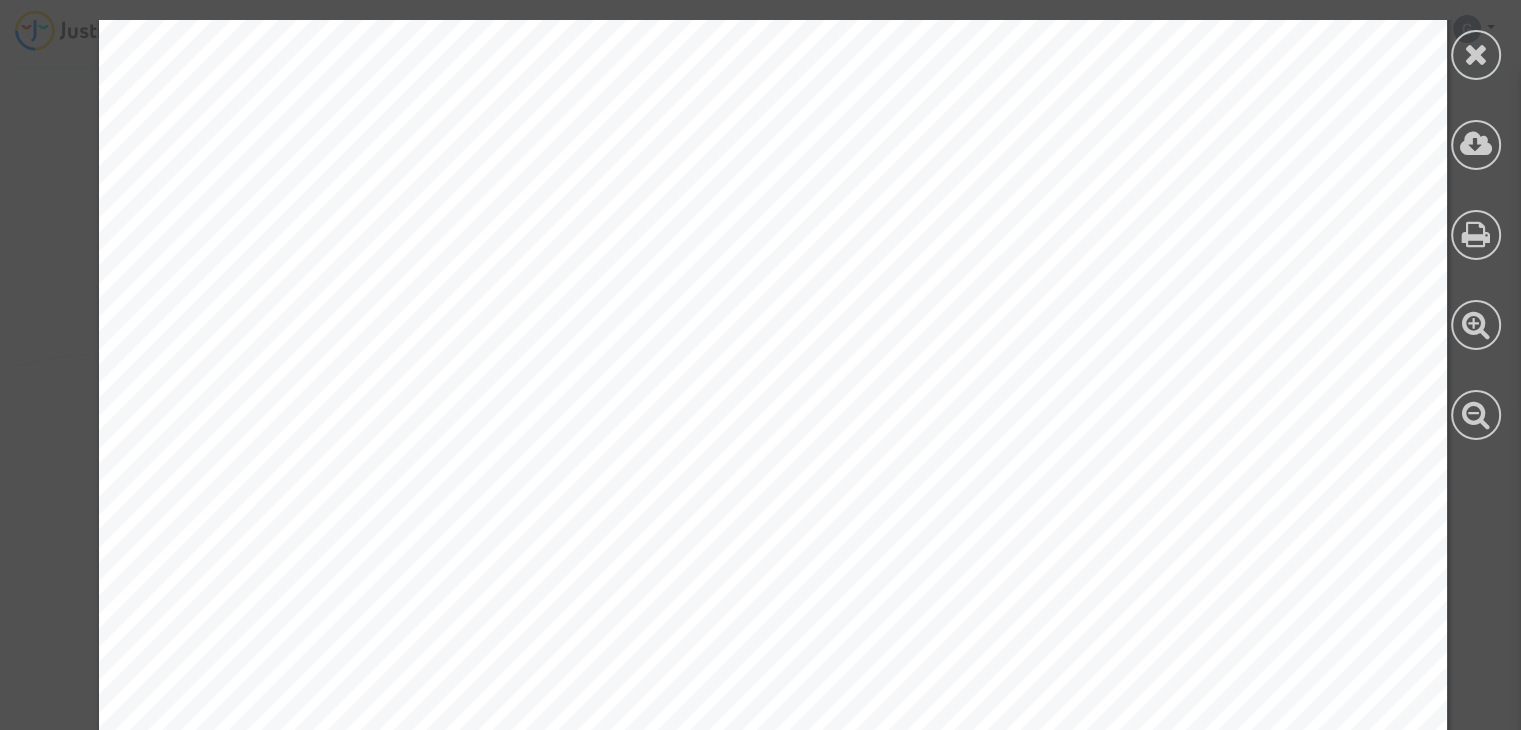 scroll, scrollTop: 4418, scrollLeft: 0, axis: vertical 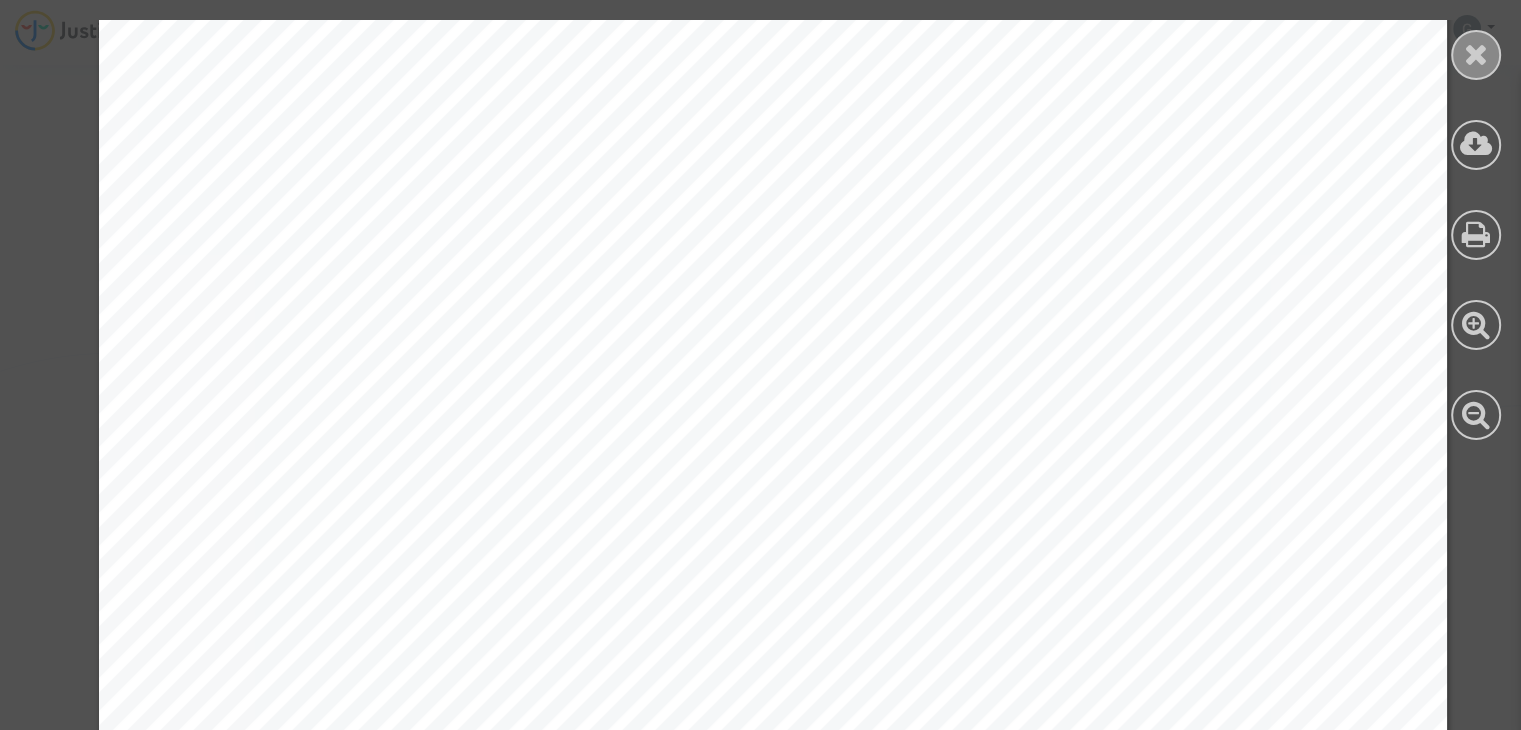 click at bounding box center [1476, 54] 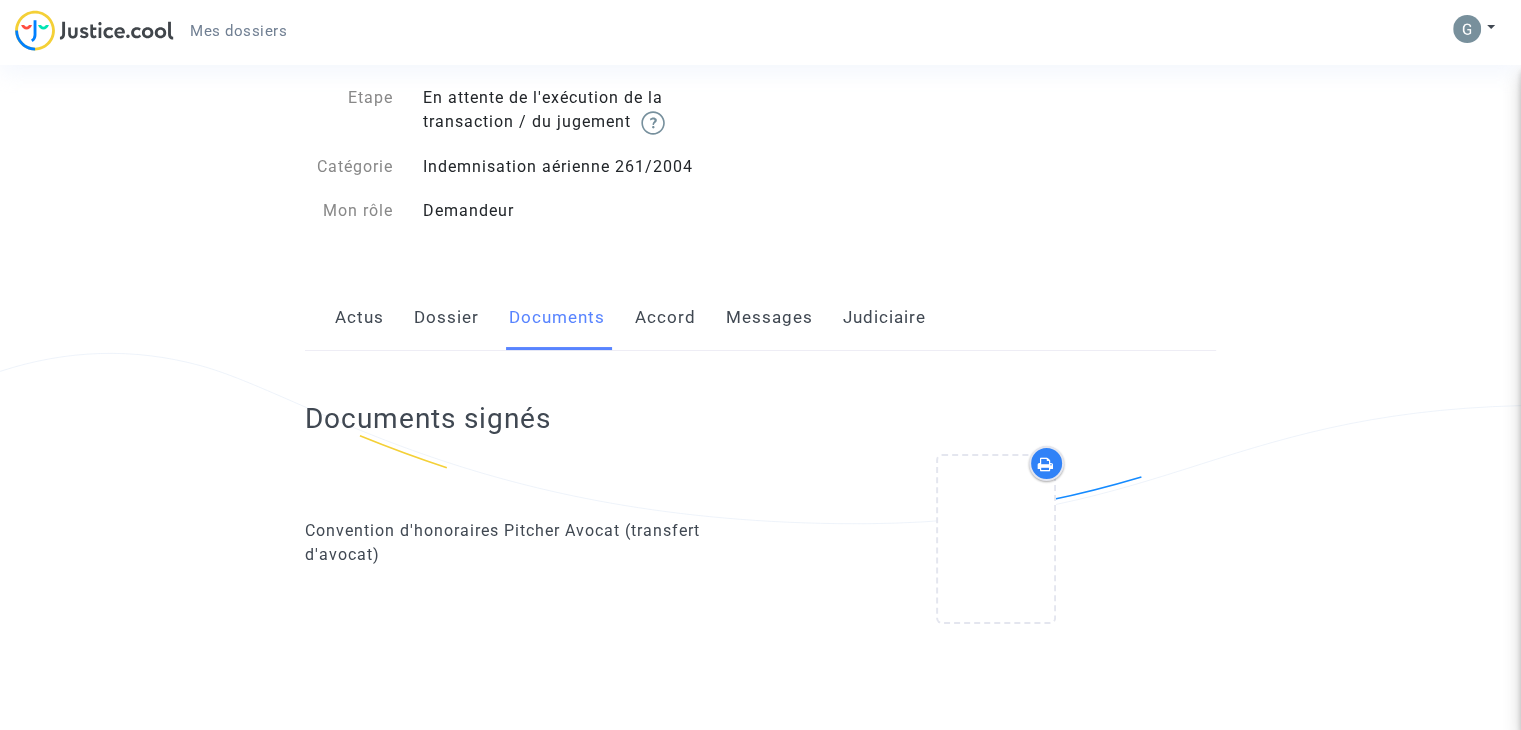 click on "Accord" at bounding box center [665, 318] 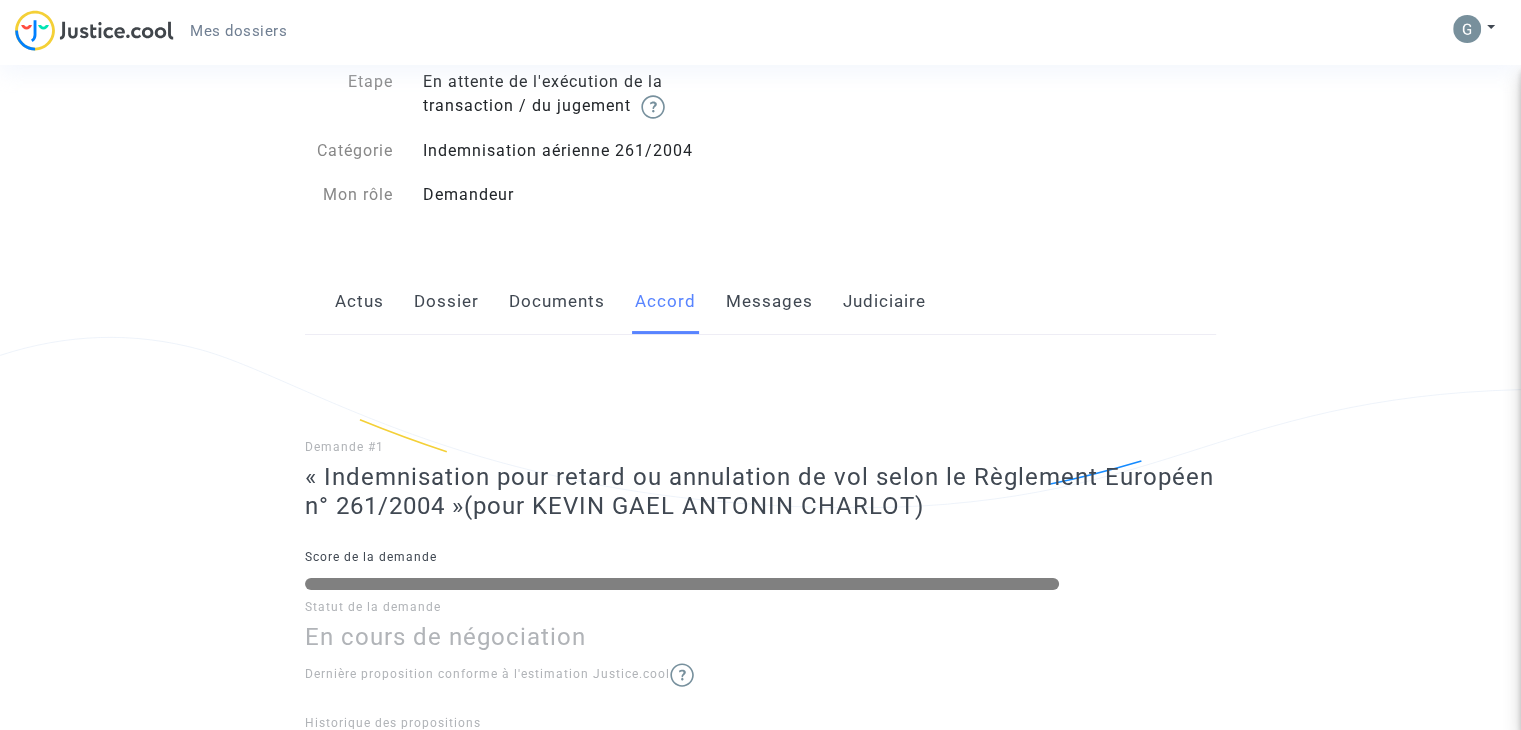 scroll, scrollTop: 116, scrollLeft: 0, axis: vertical 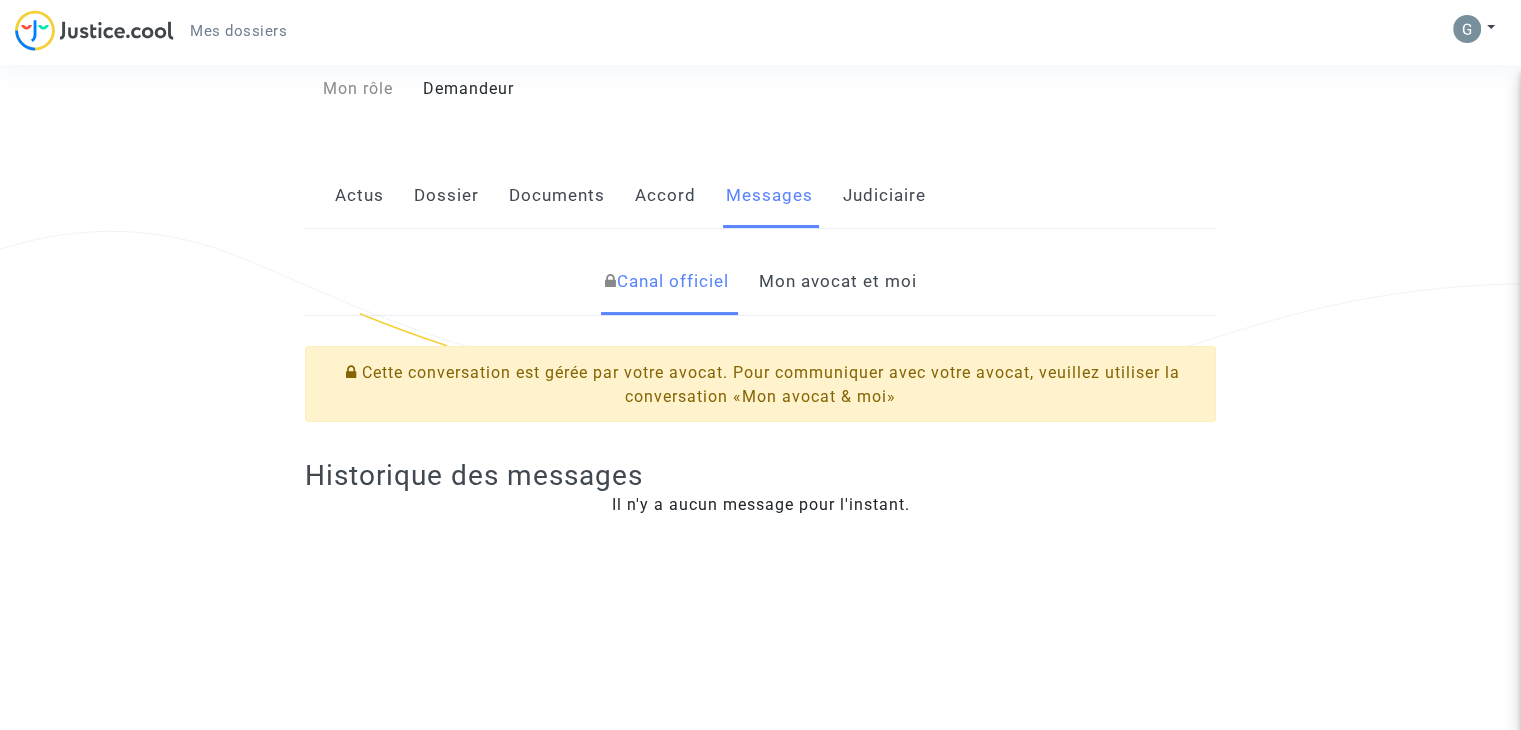 click on "Mon avocat et moi" at bounding box center (837, 282) 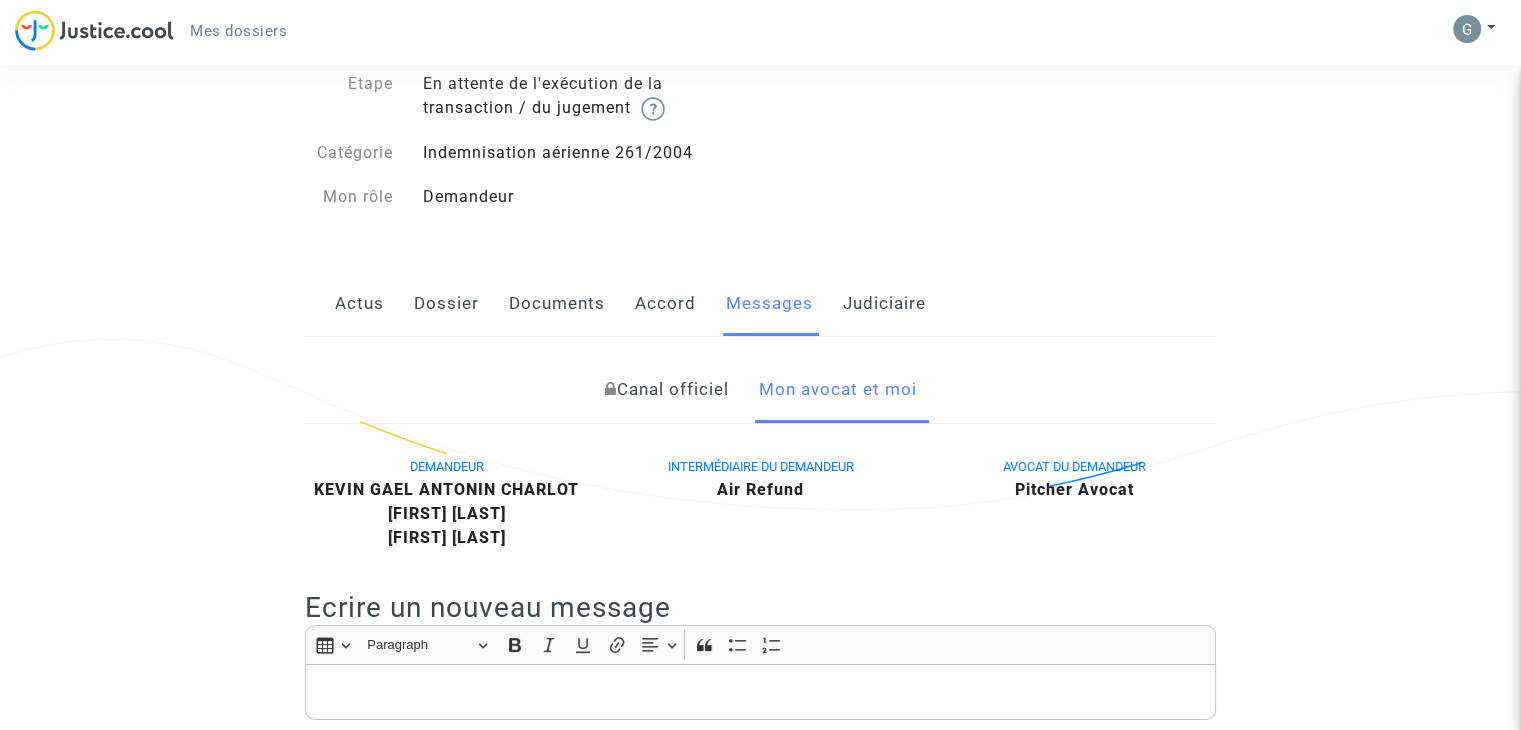 scroll, scrollTop: 104, scrollLeft: 0, axis: vertical 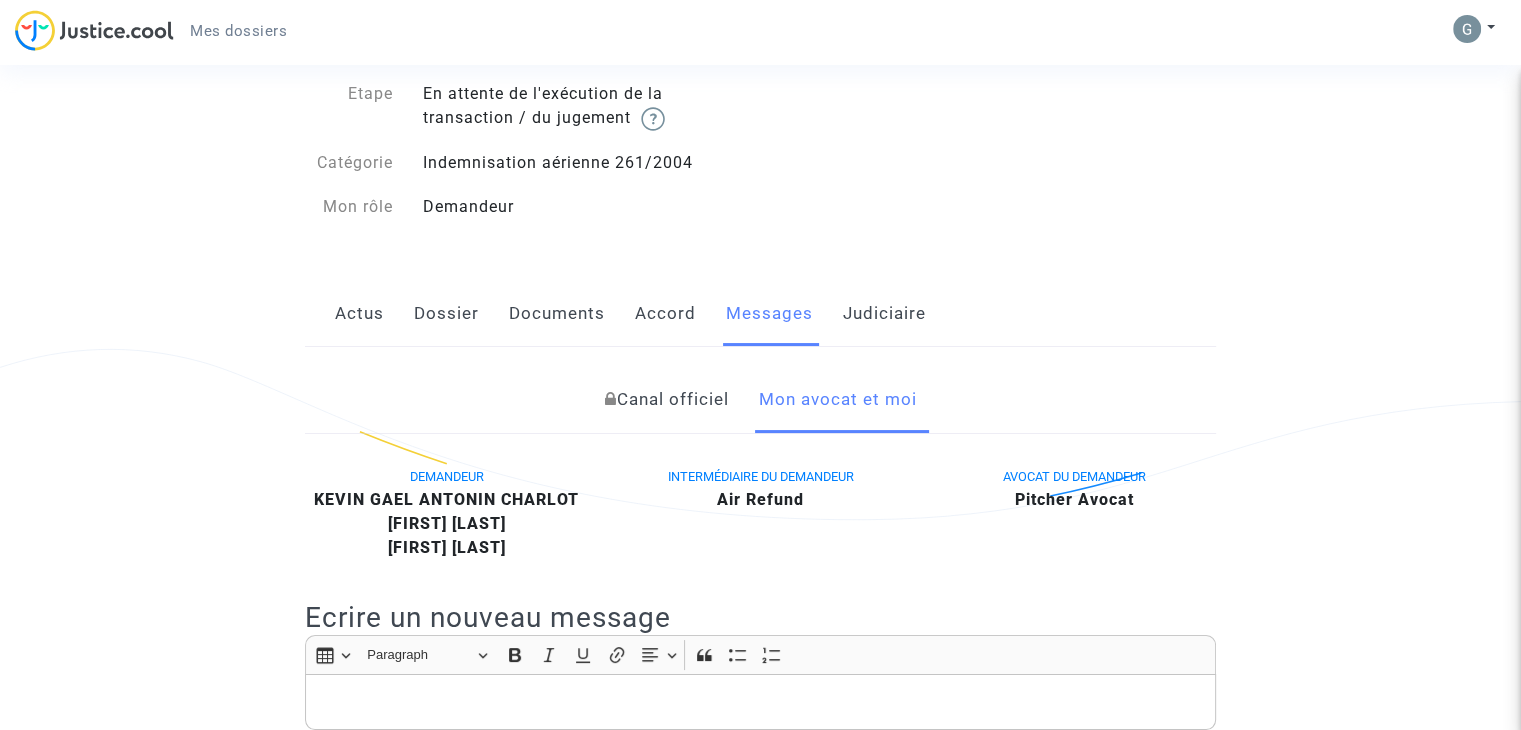 click on "Judiciaire" at bounding box center (884, 314) 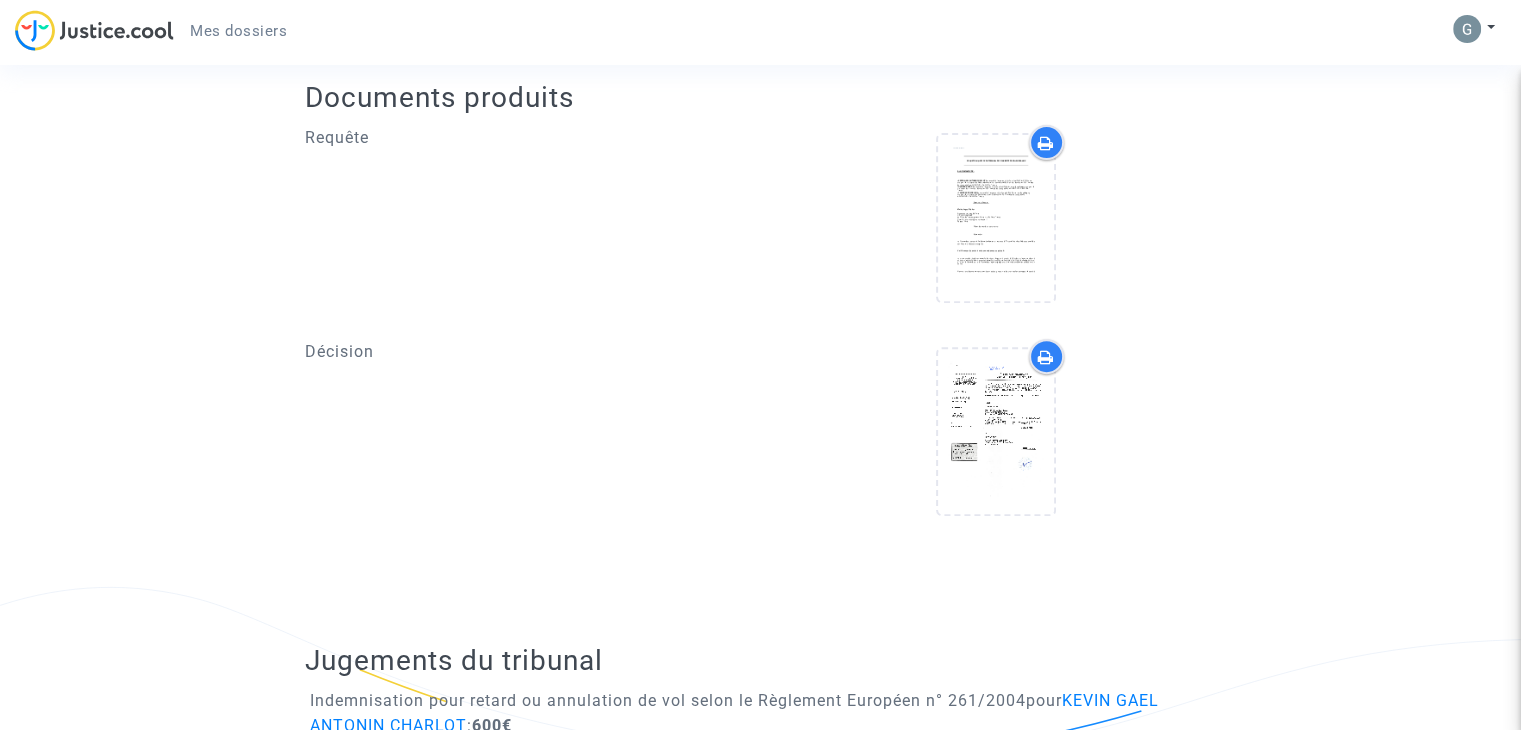 scroll, scrollTop: 716, scrollLeft: 0, axis: vertical 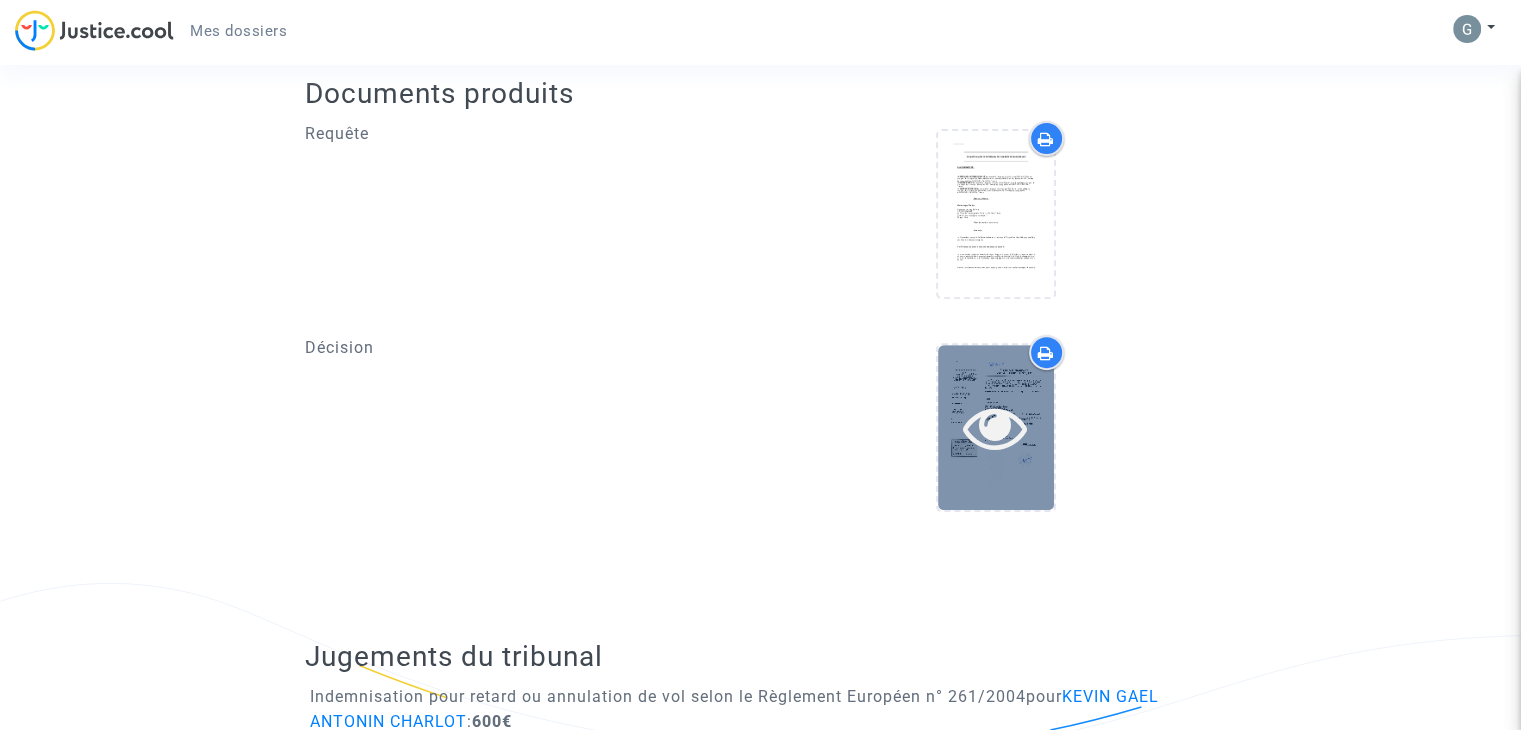 click at bounding box center (995, 427) 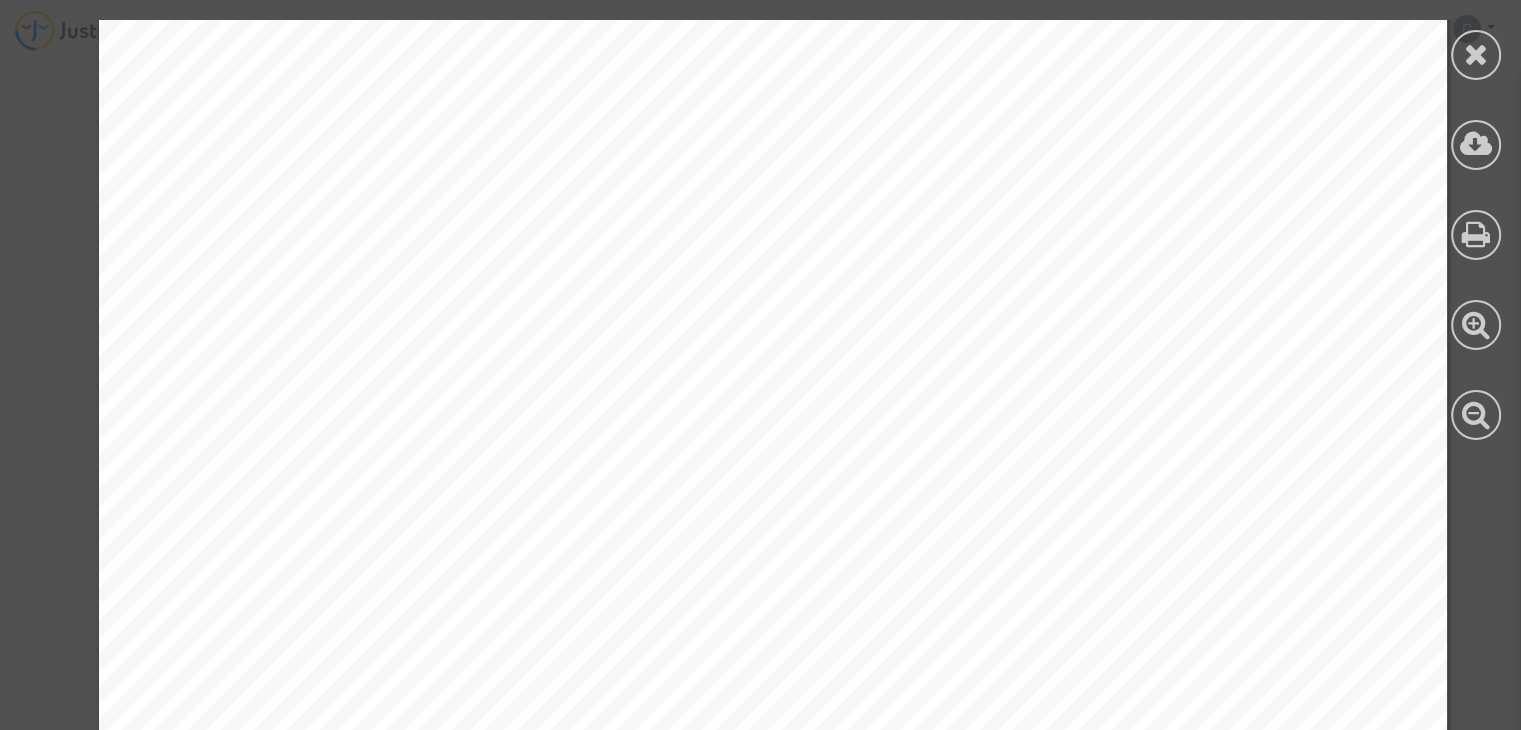 scroll, scrollTop: 6977, scrollLeft: 0, axis: vertical 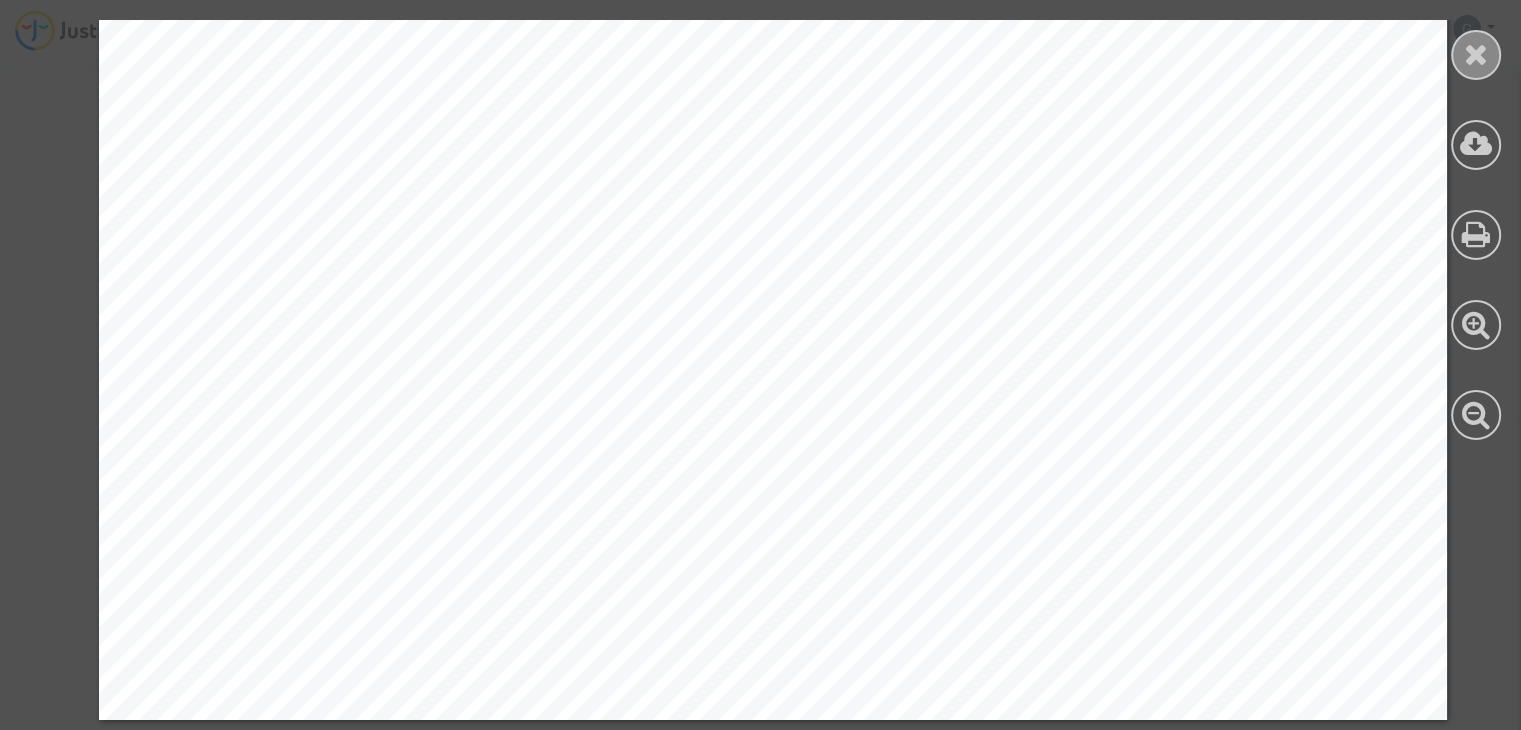click at bounding box center [1476, 54] 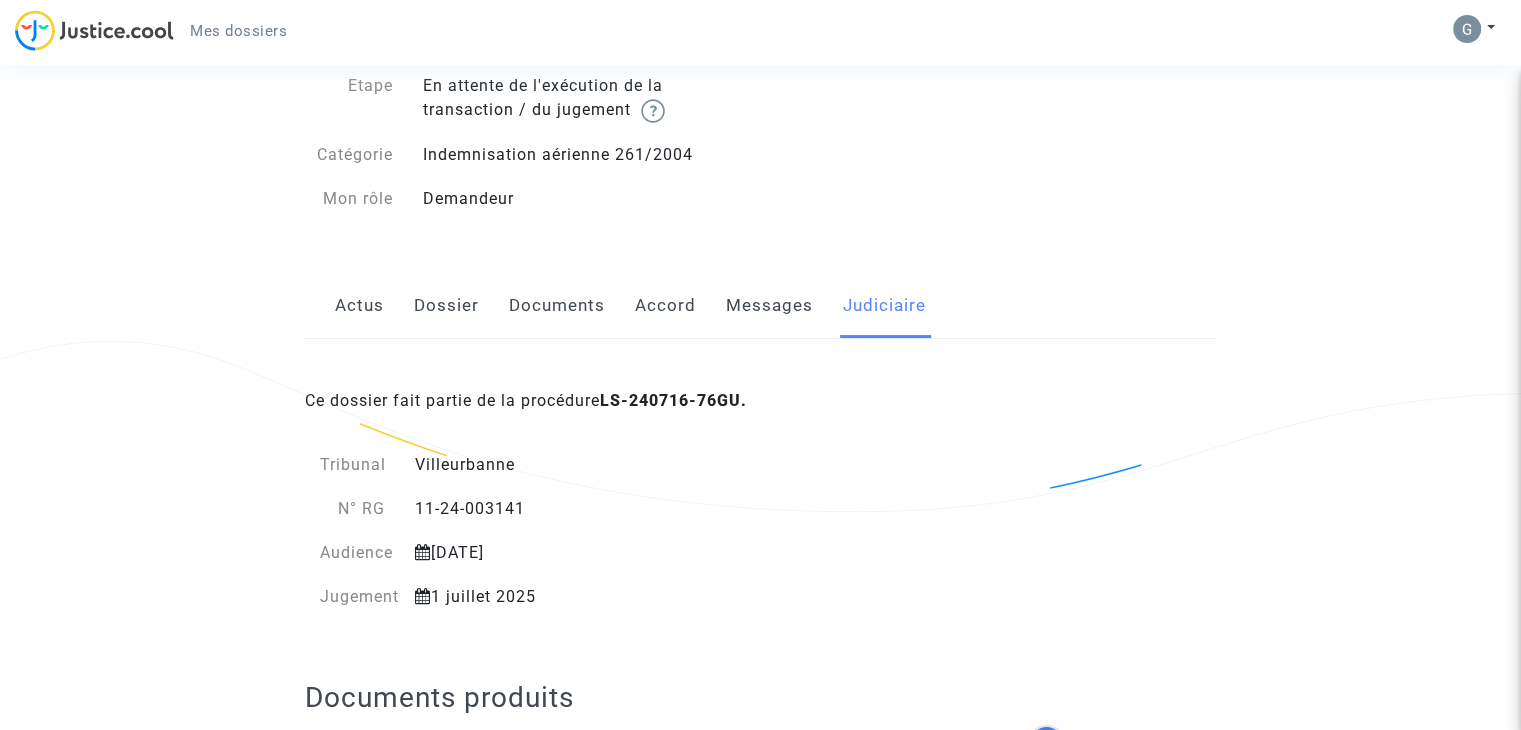 scroll, scrollTop: 0, scrollLeft: 0, axis: both 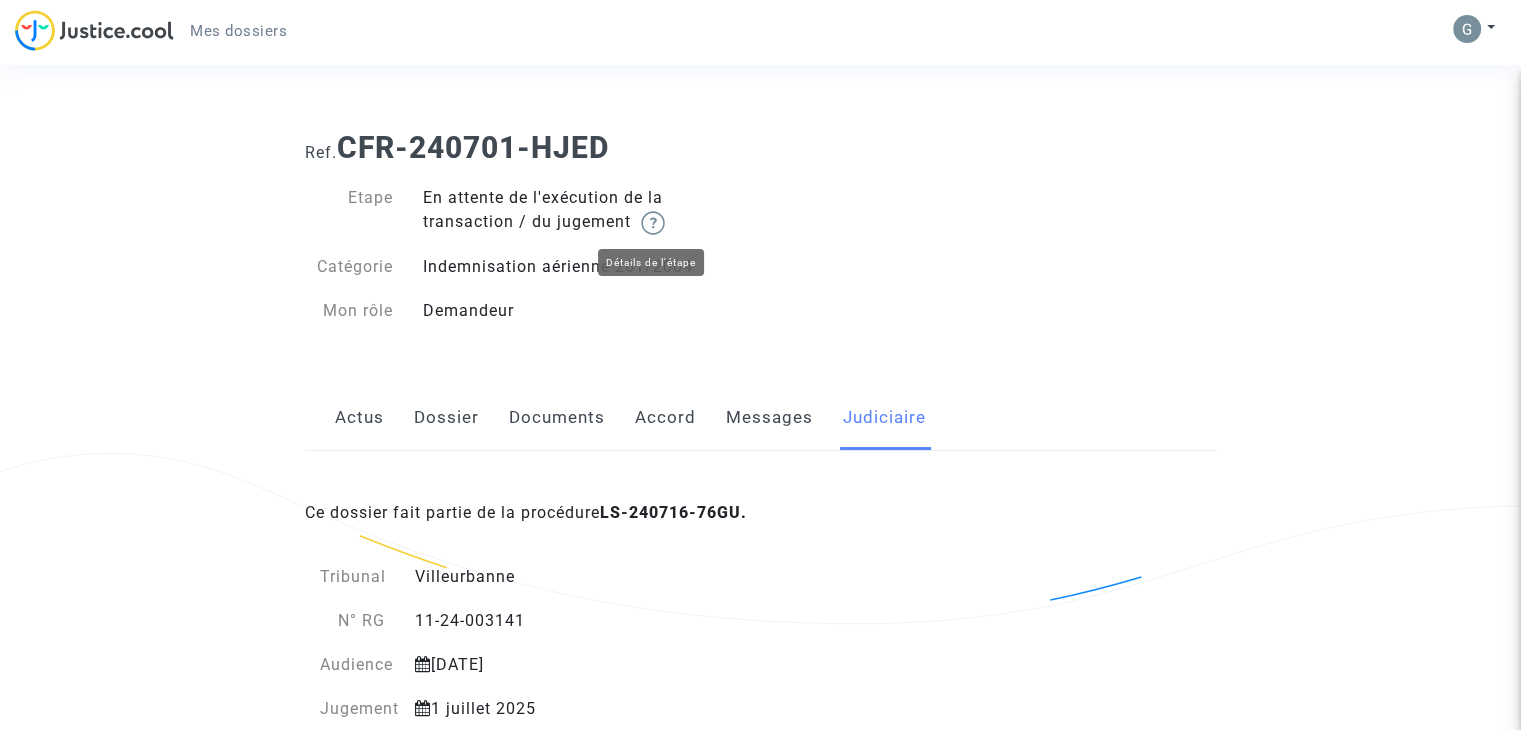 click at bounding box center [653, 223] 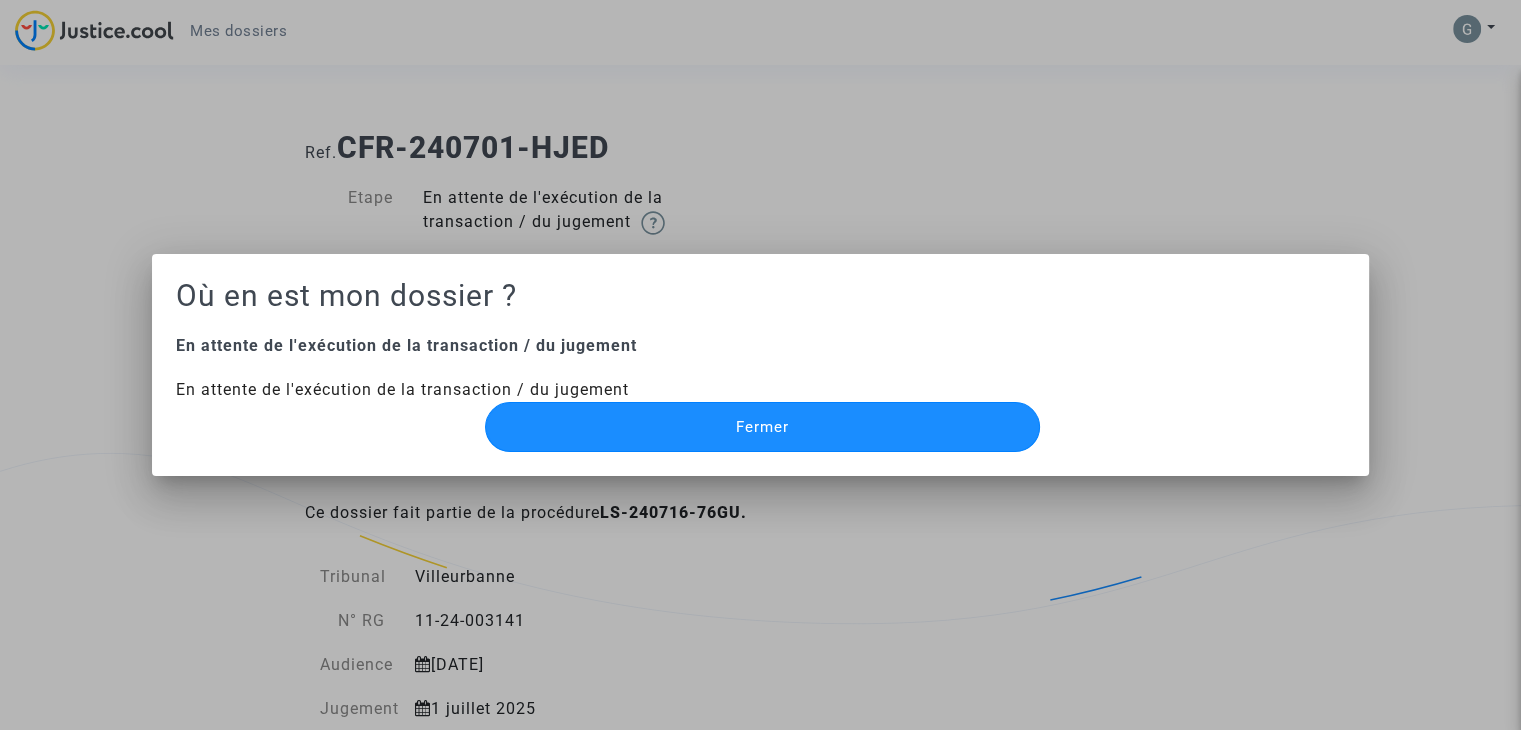 click on "Fermer" at bounding box center (762, 427) 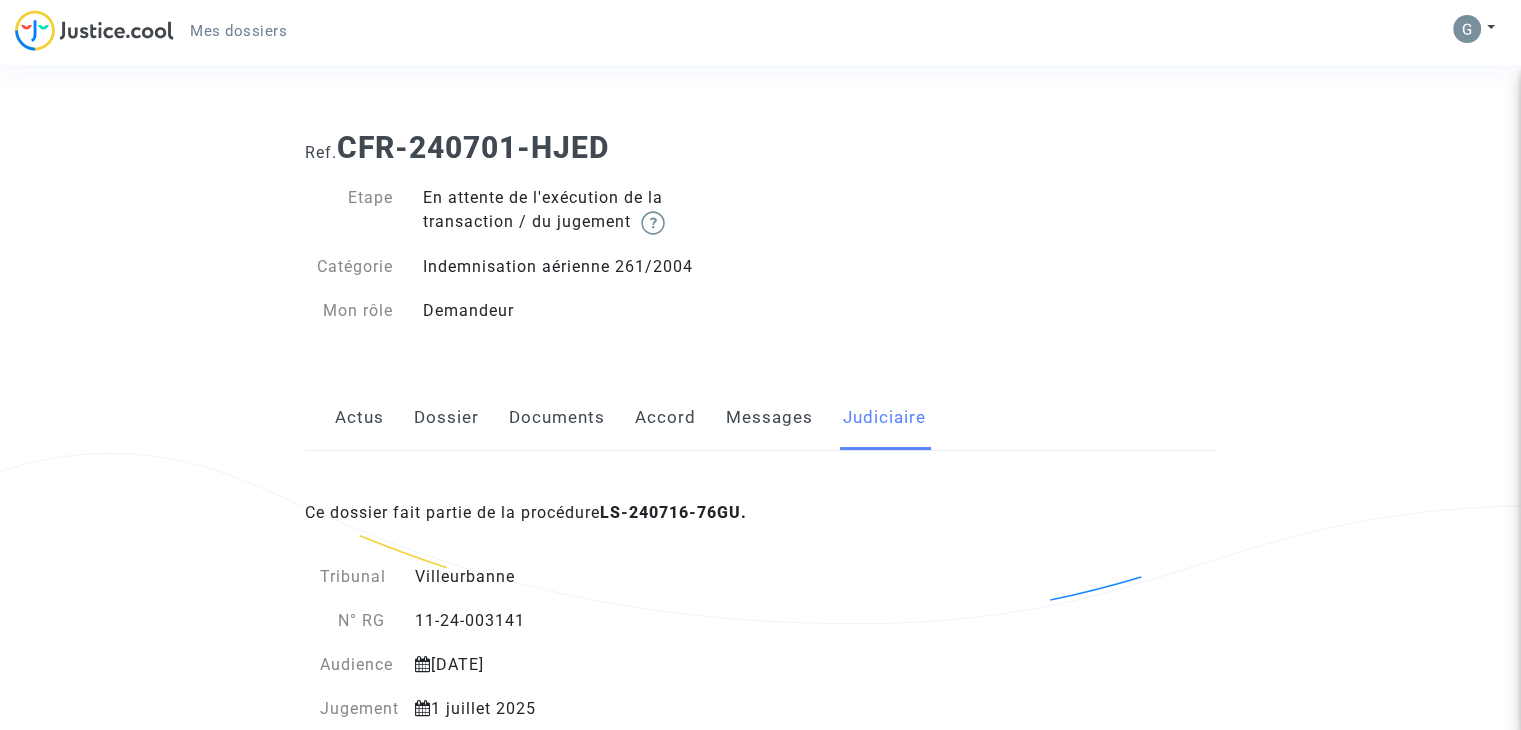 click on "Mes dossiers" at bounding box center [238, 31] 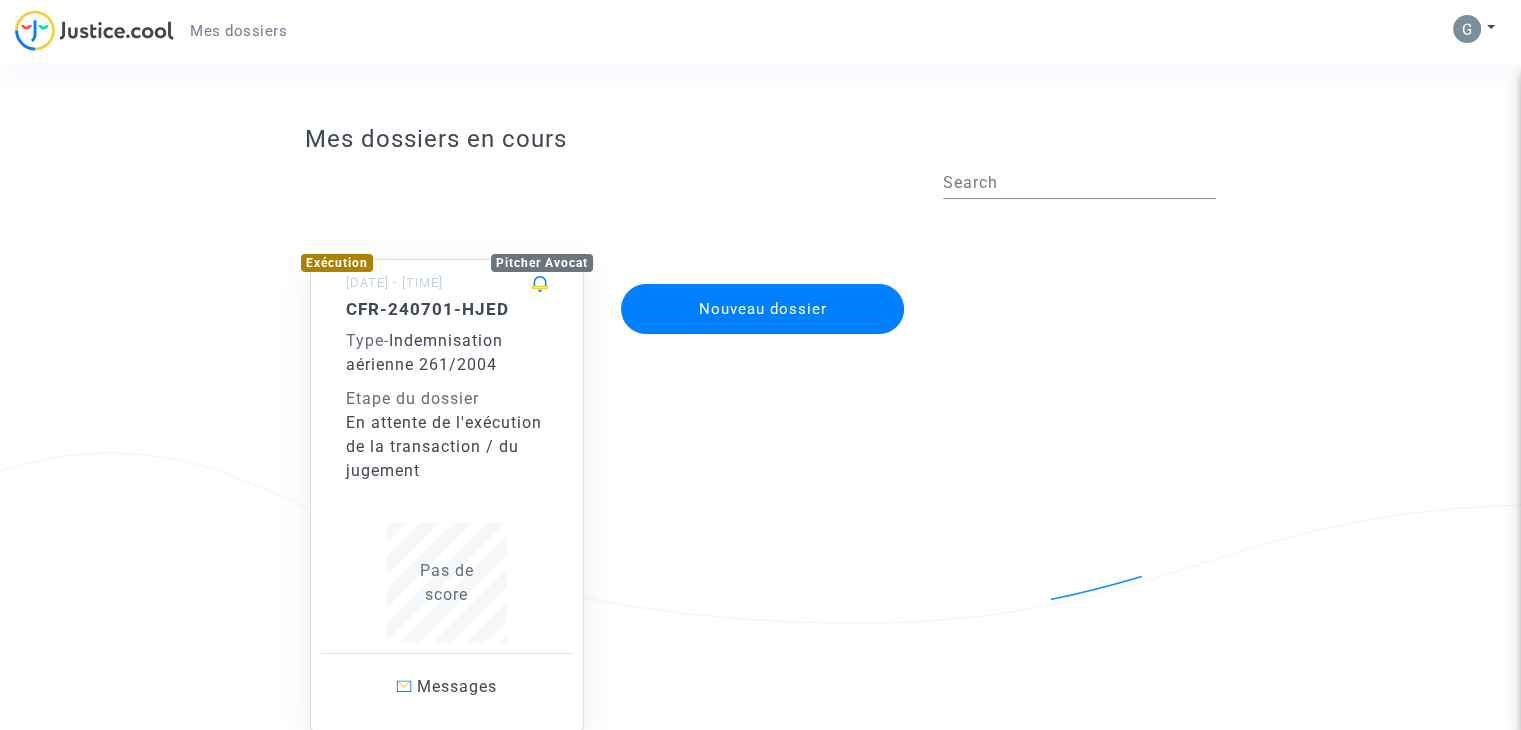 click on "En attente de l'exécution de la transaction / du jugement" at bounding box center (447, 447) 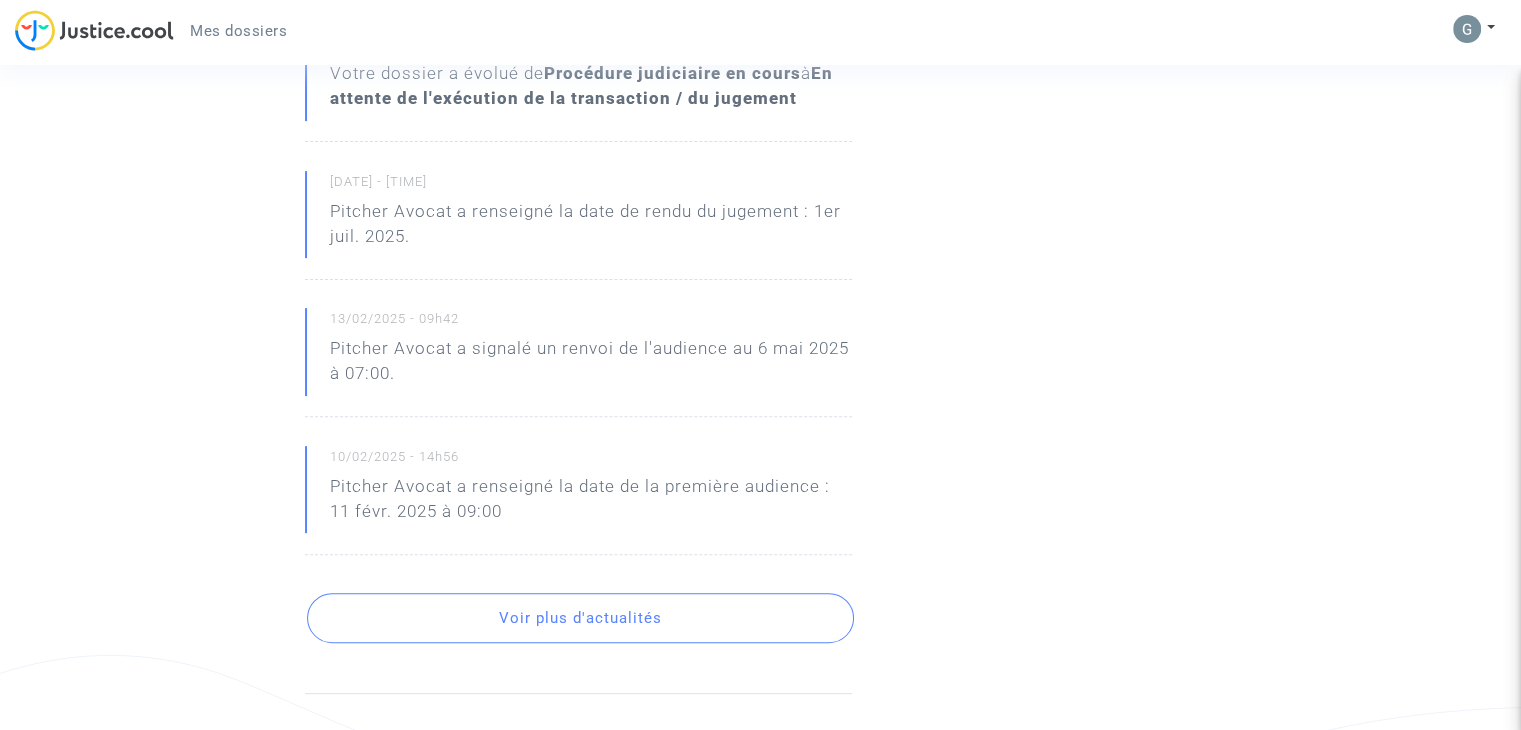 scroll, scrollTop: 1037, scrollLeft: 0, axis: vertical 